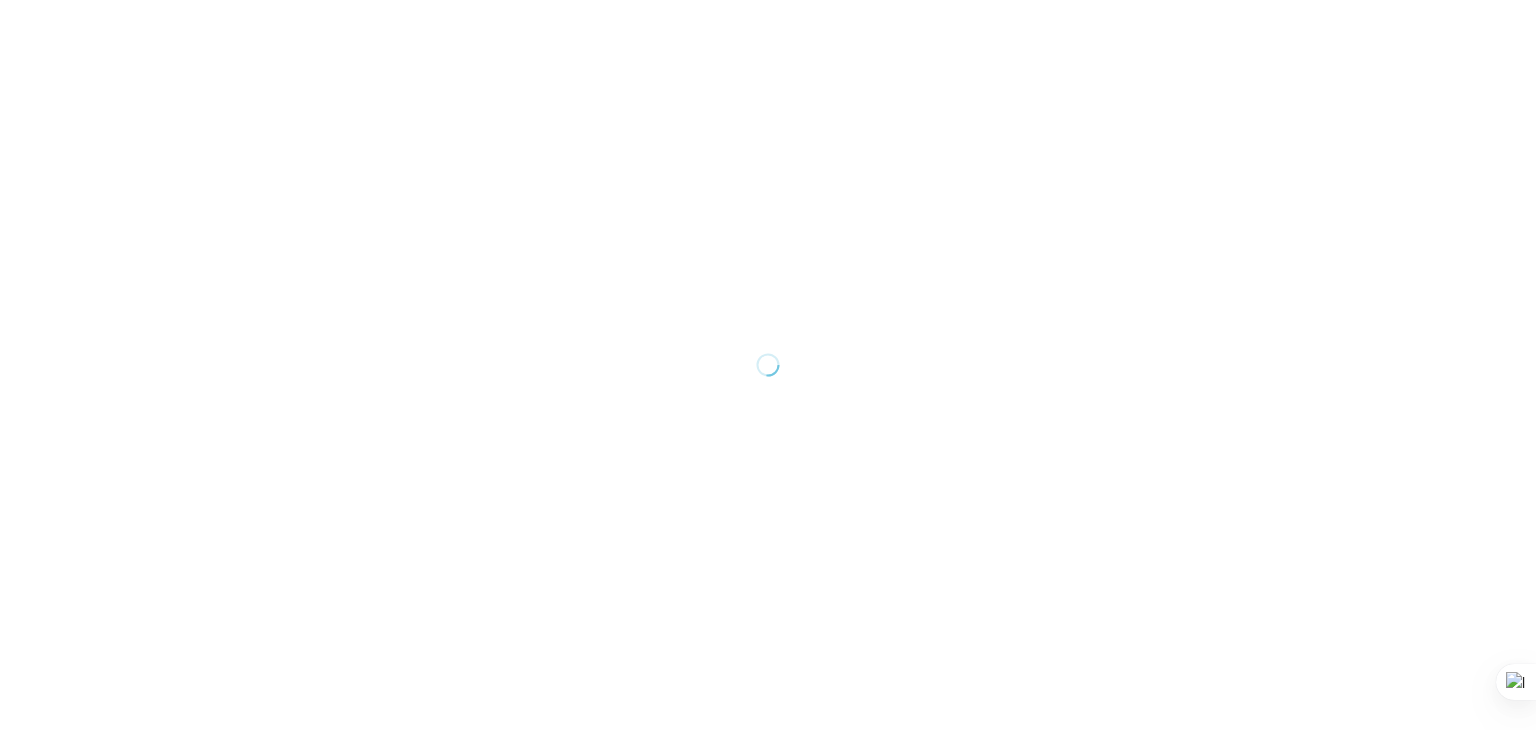 scroll, scrollTop: 0, scrollLeft: 0, axis: both 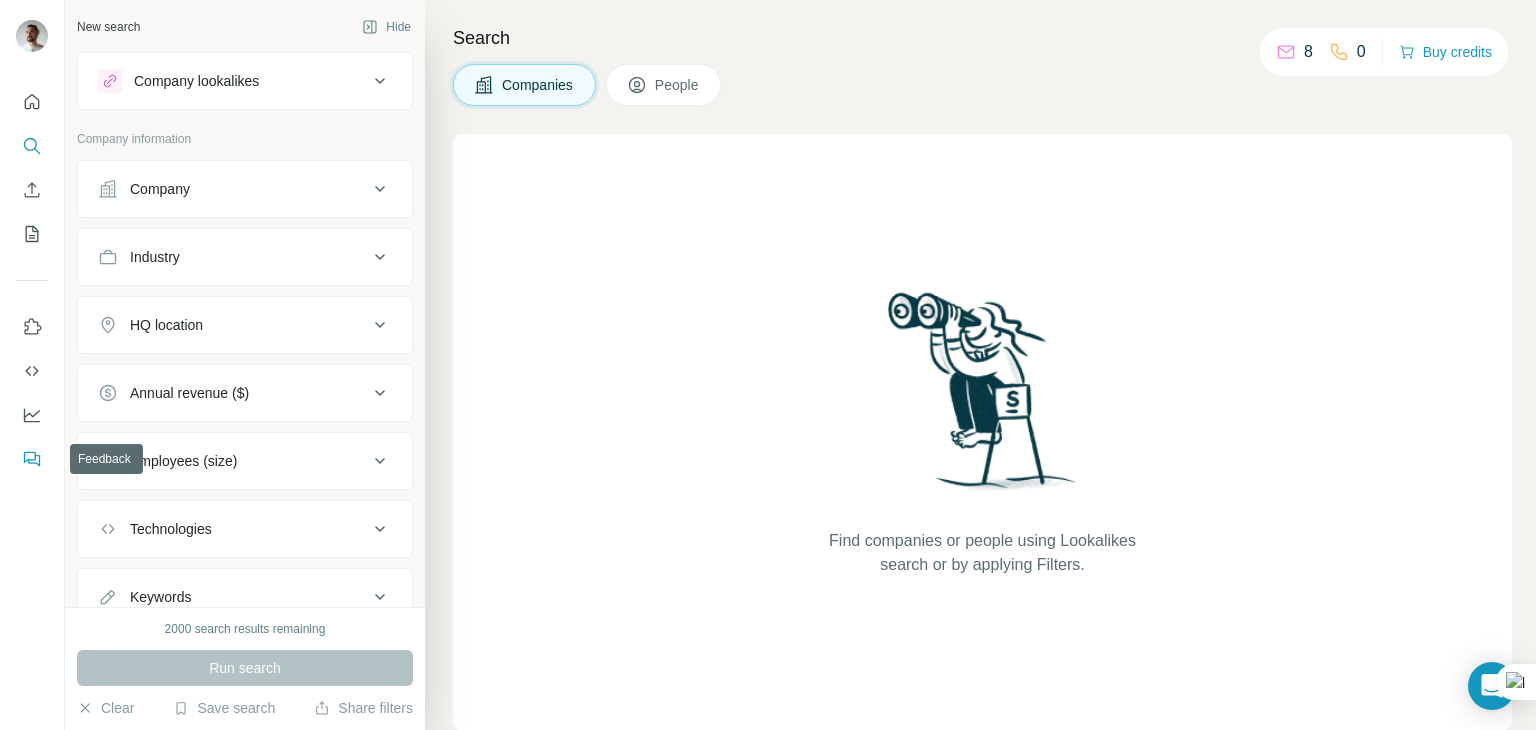 click 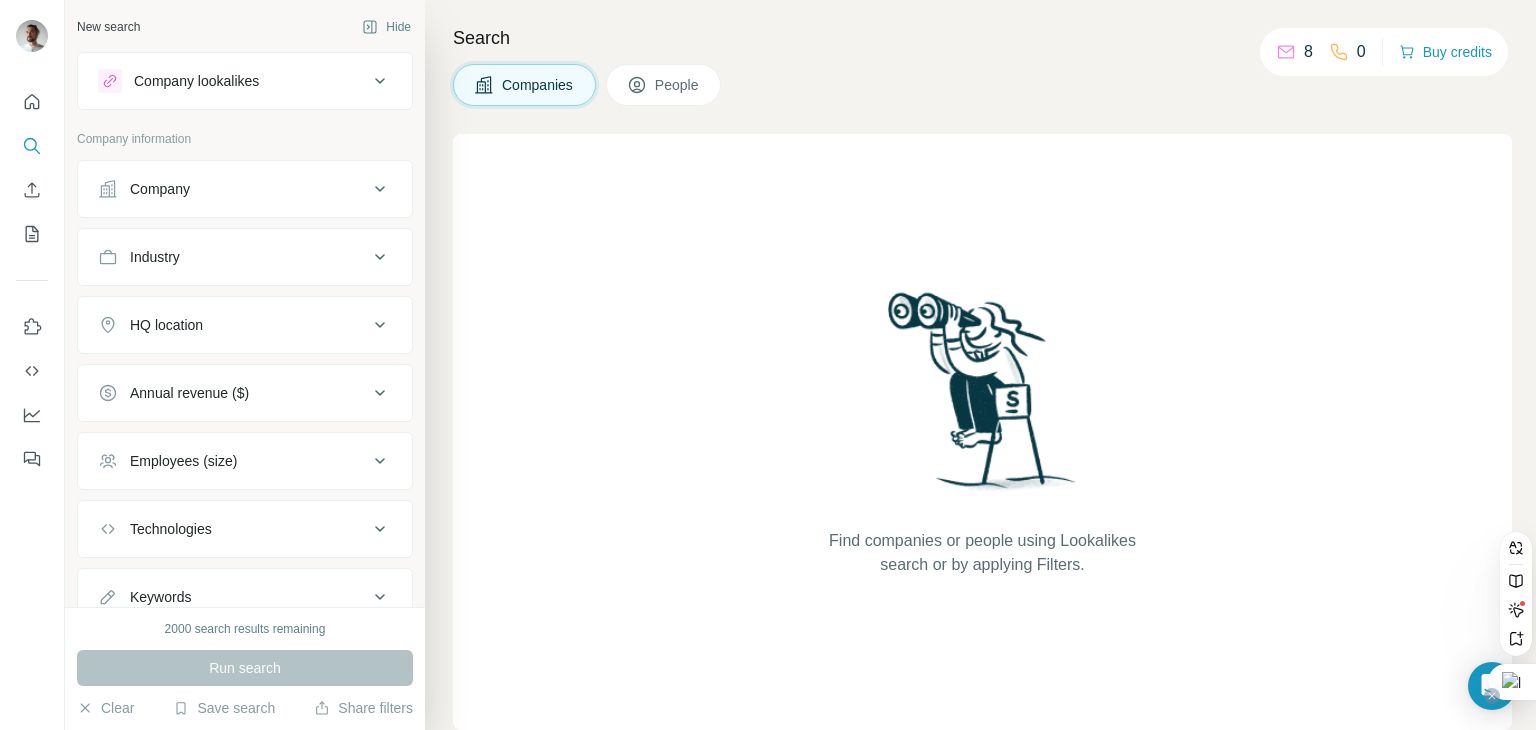 click 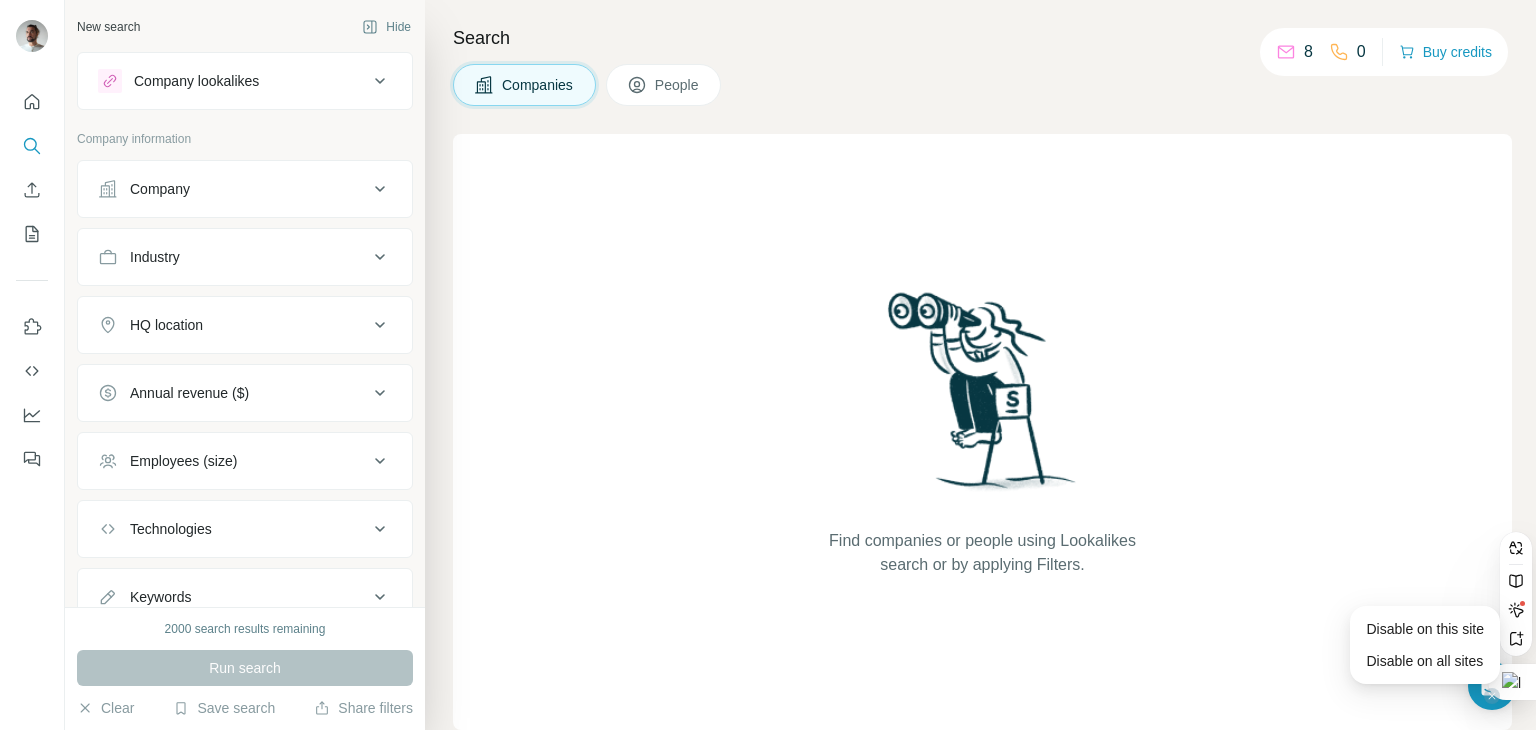 click on "Find companies or people using Lookalikes search or by applying Filters." at bounding box center (982, 432) 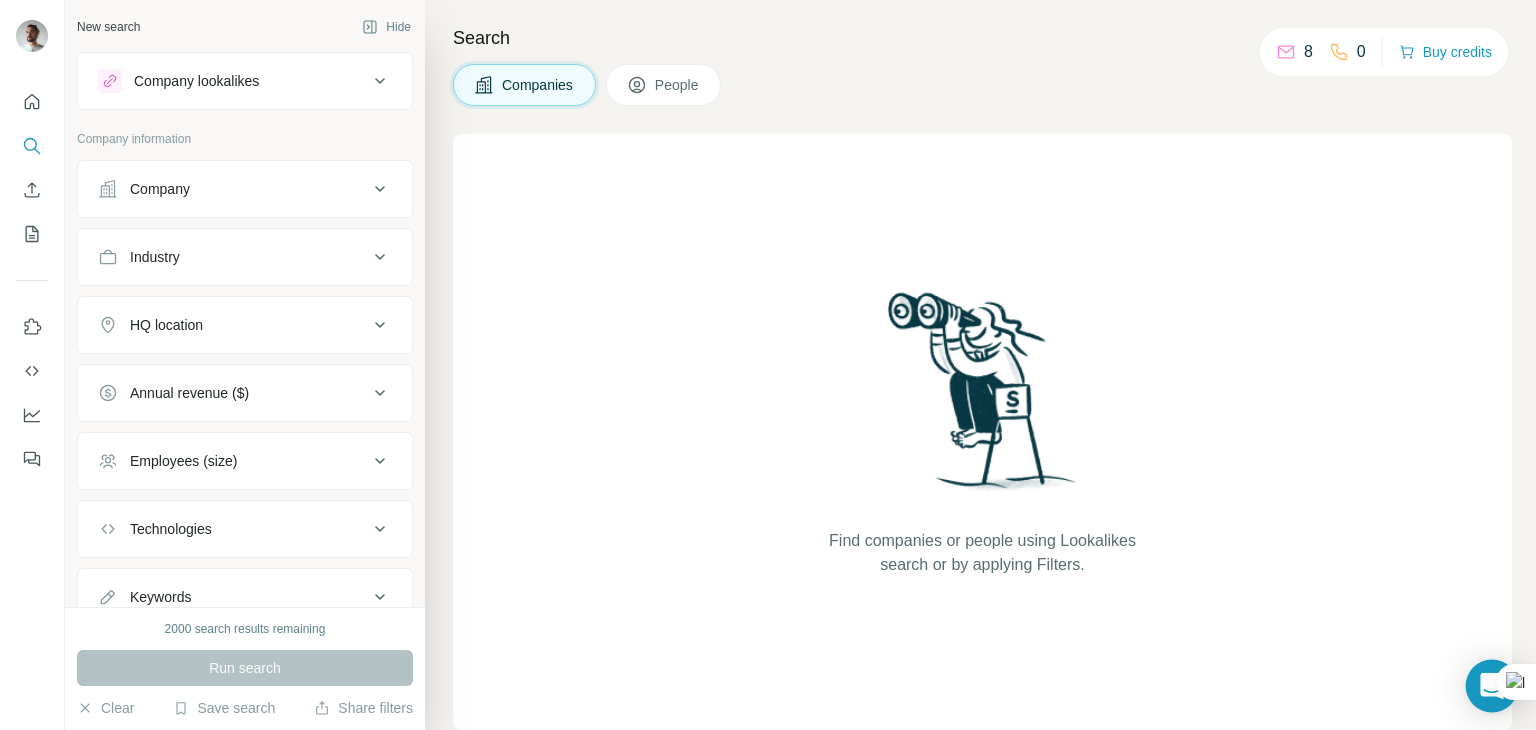 click at bounding box center [1492, 686] 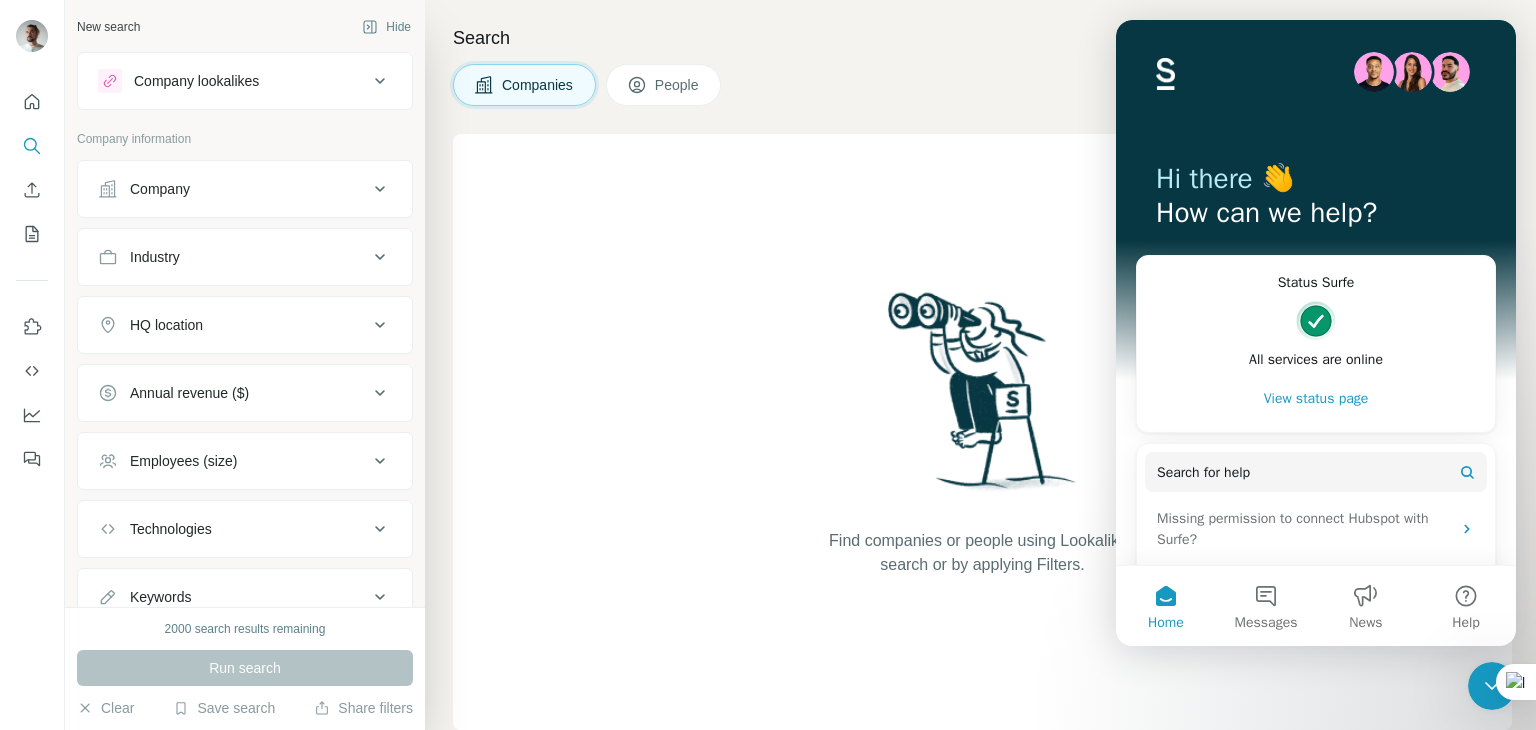 scroll, scrollTop: 0, scrollLeft: 0, axis: both 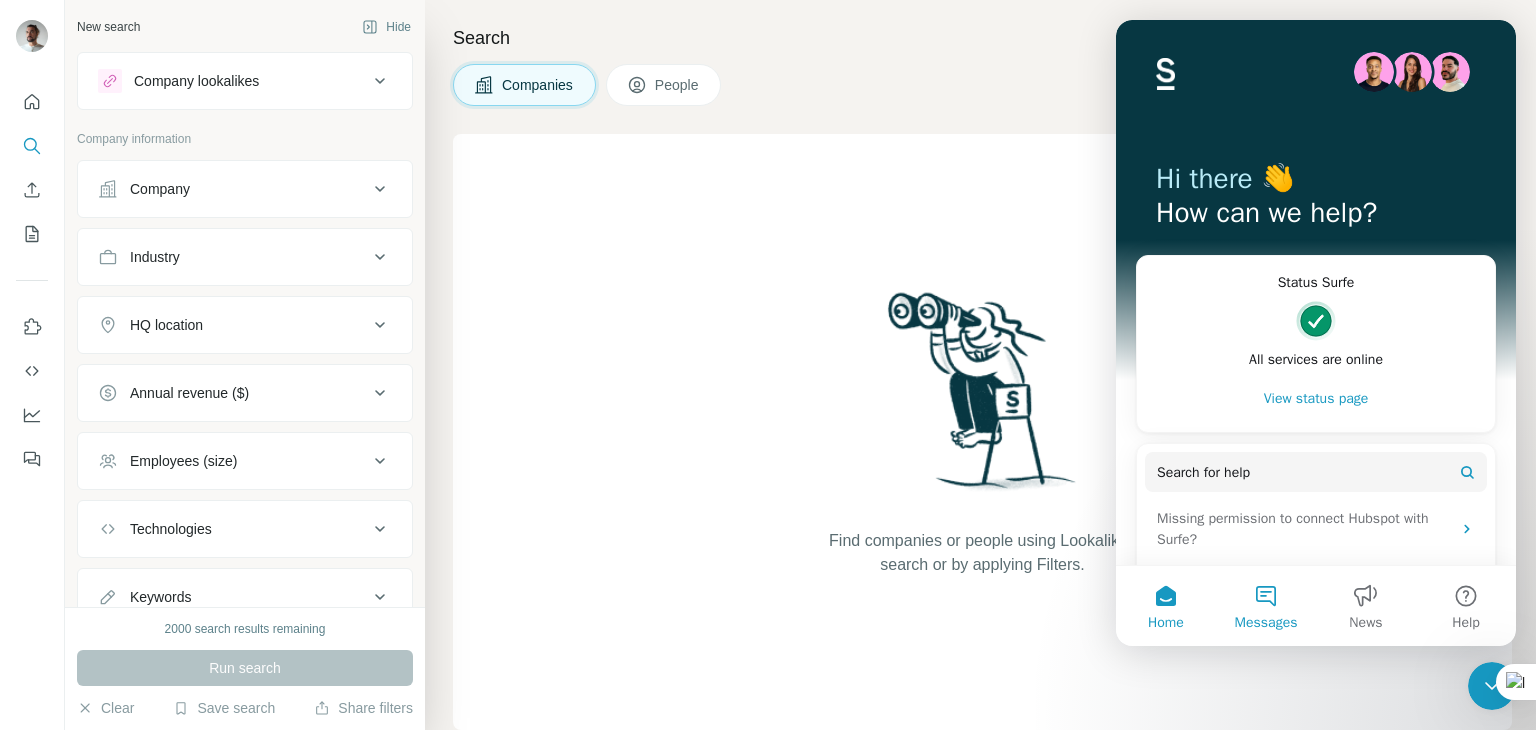 click on "Messages" at bounding box center (1266, 606) 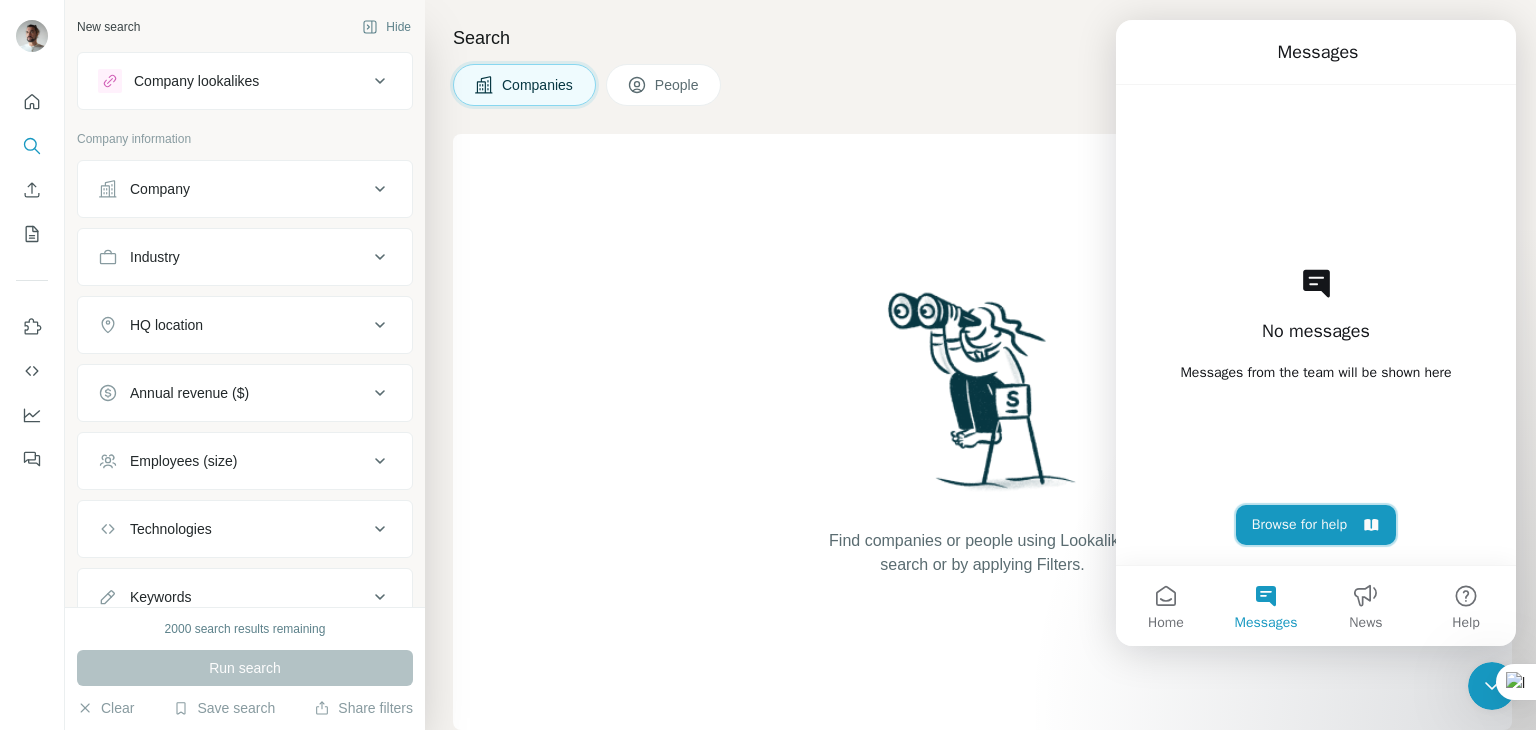 click on "Browse for help" at bounding box center [1316, 525] 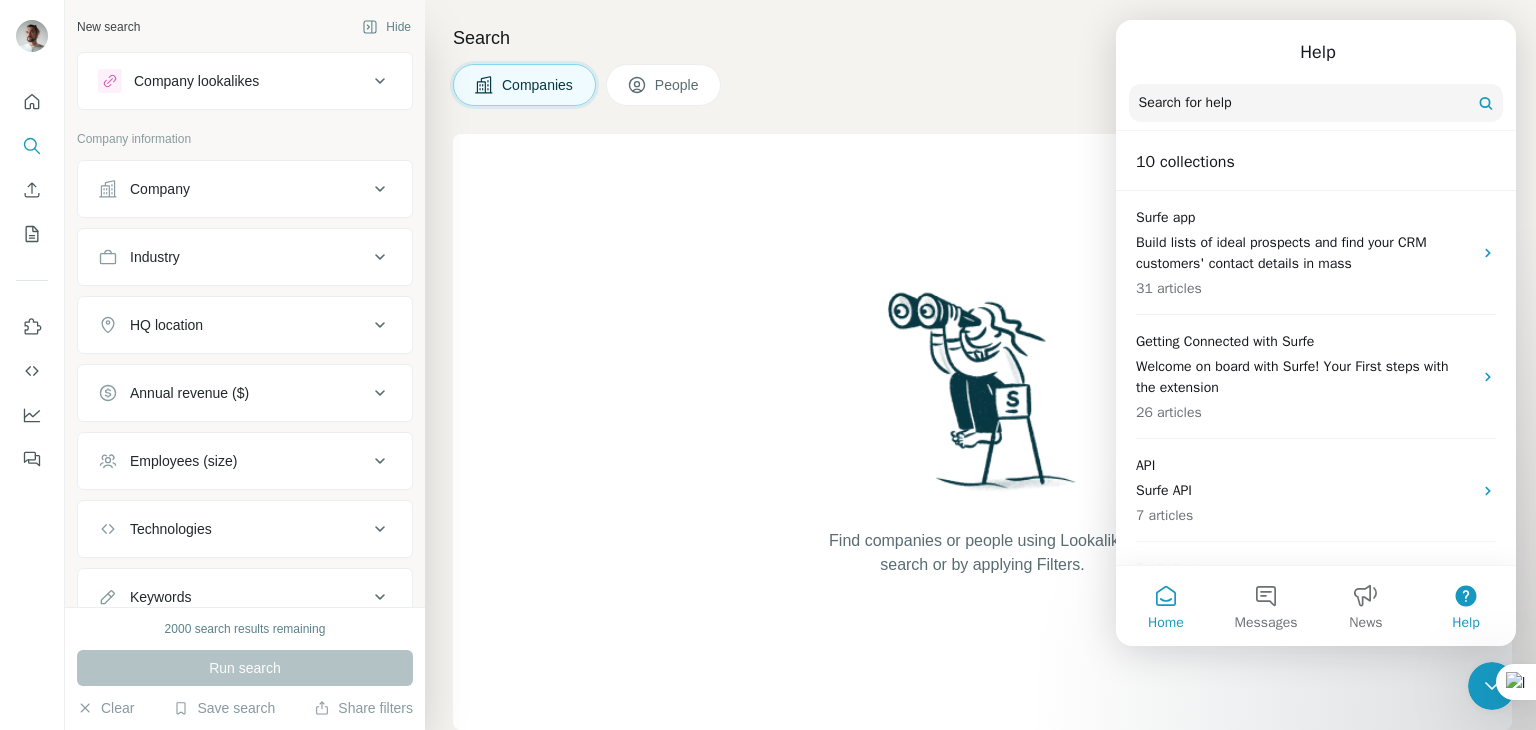 click on "Home" at bounding box center (1166, 623) 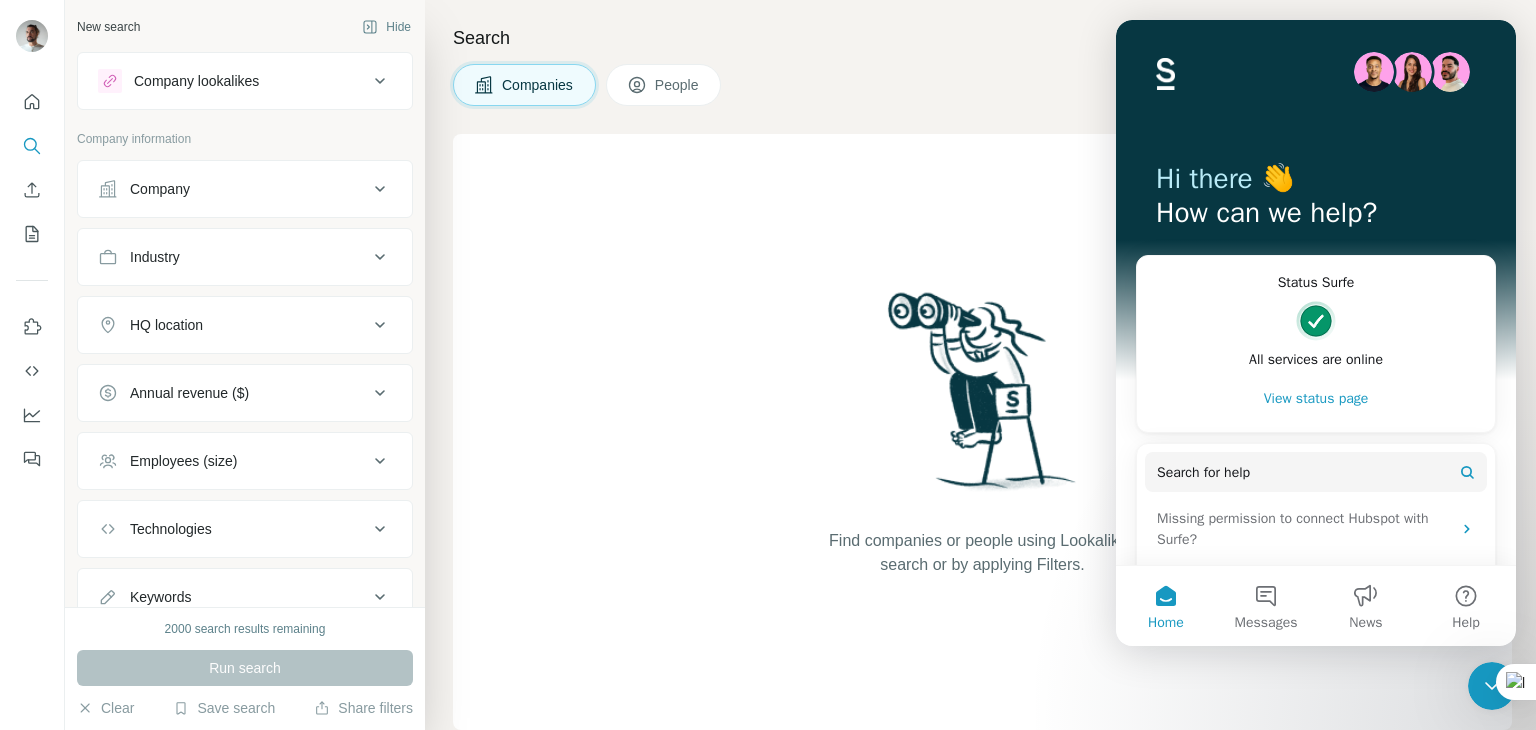 click at bounding box center [1374, 72] 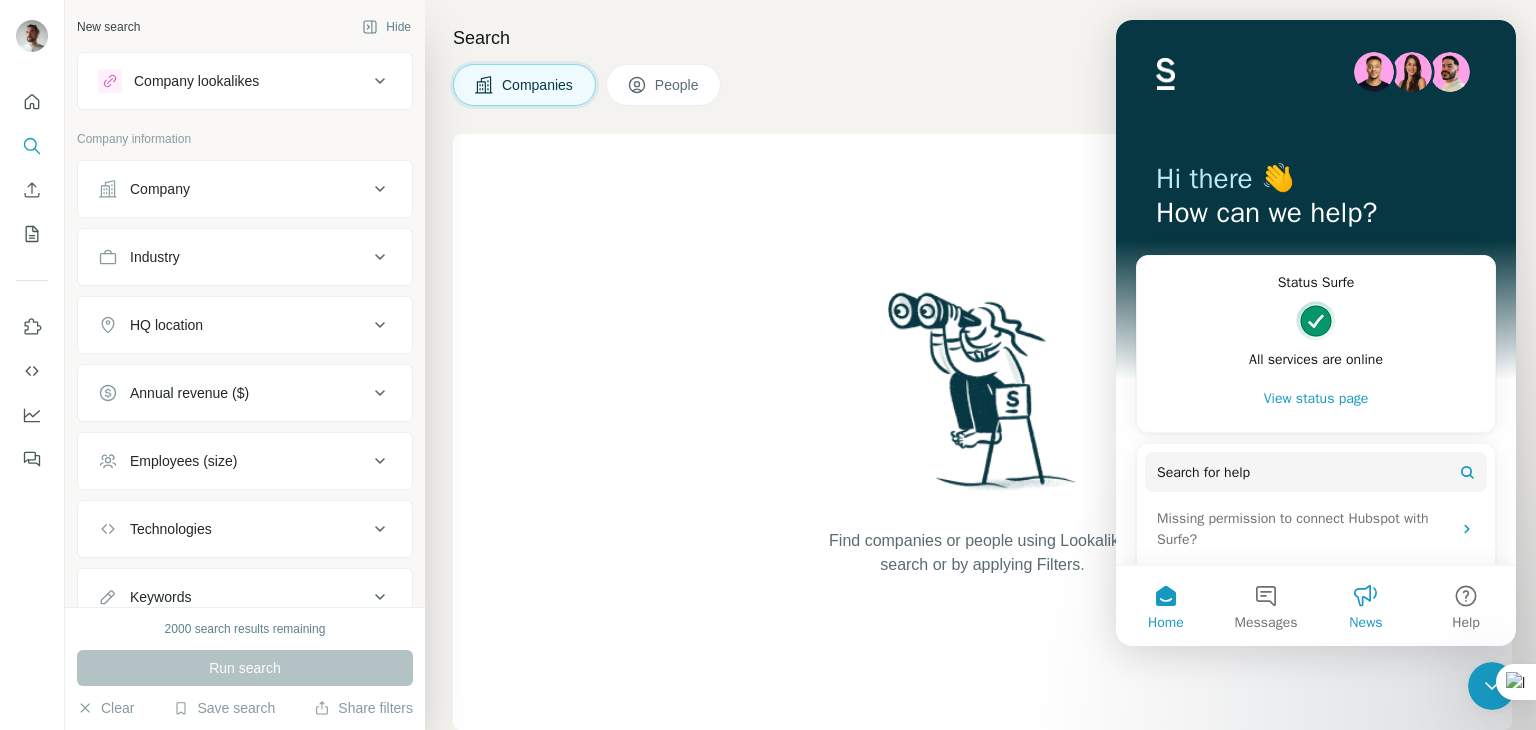 click on "News" at bounding box center [1366, 606] 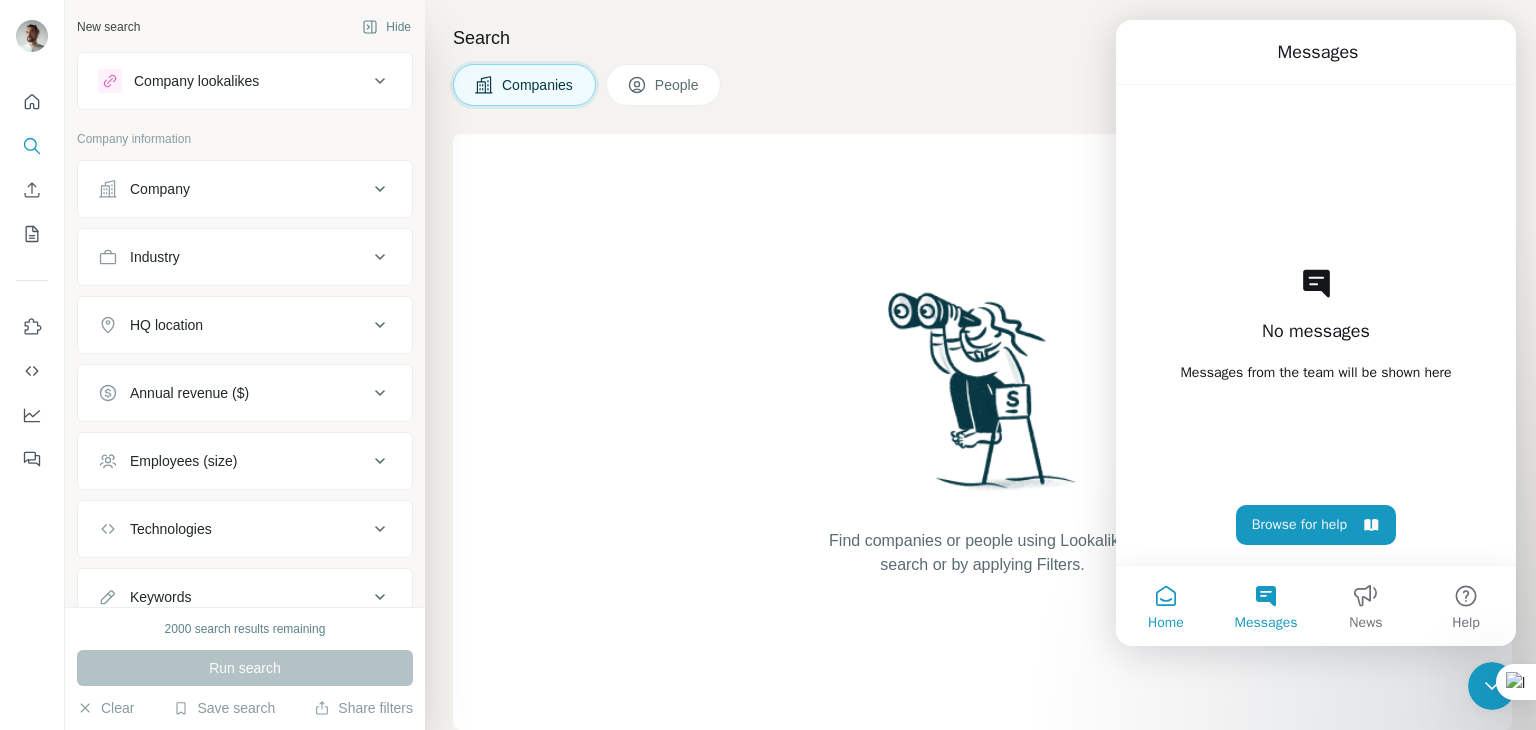 click on "Home" at bounding box center [1166, 606] 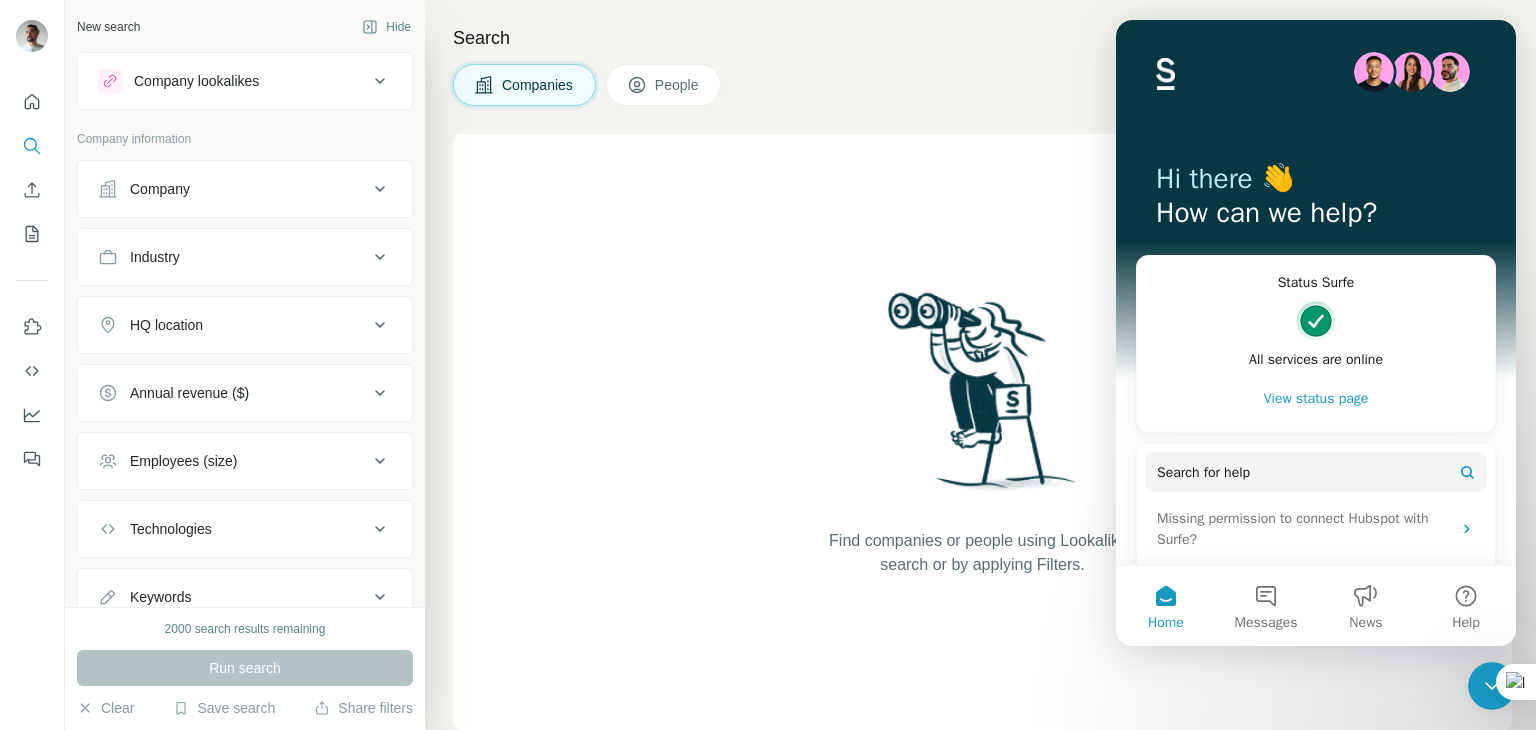 scroll, scrollTop: 179, scrollLeft: 0, axis: vertical 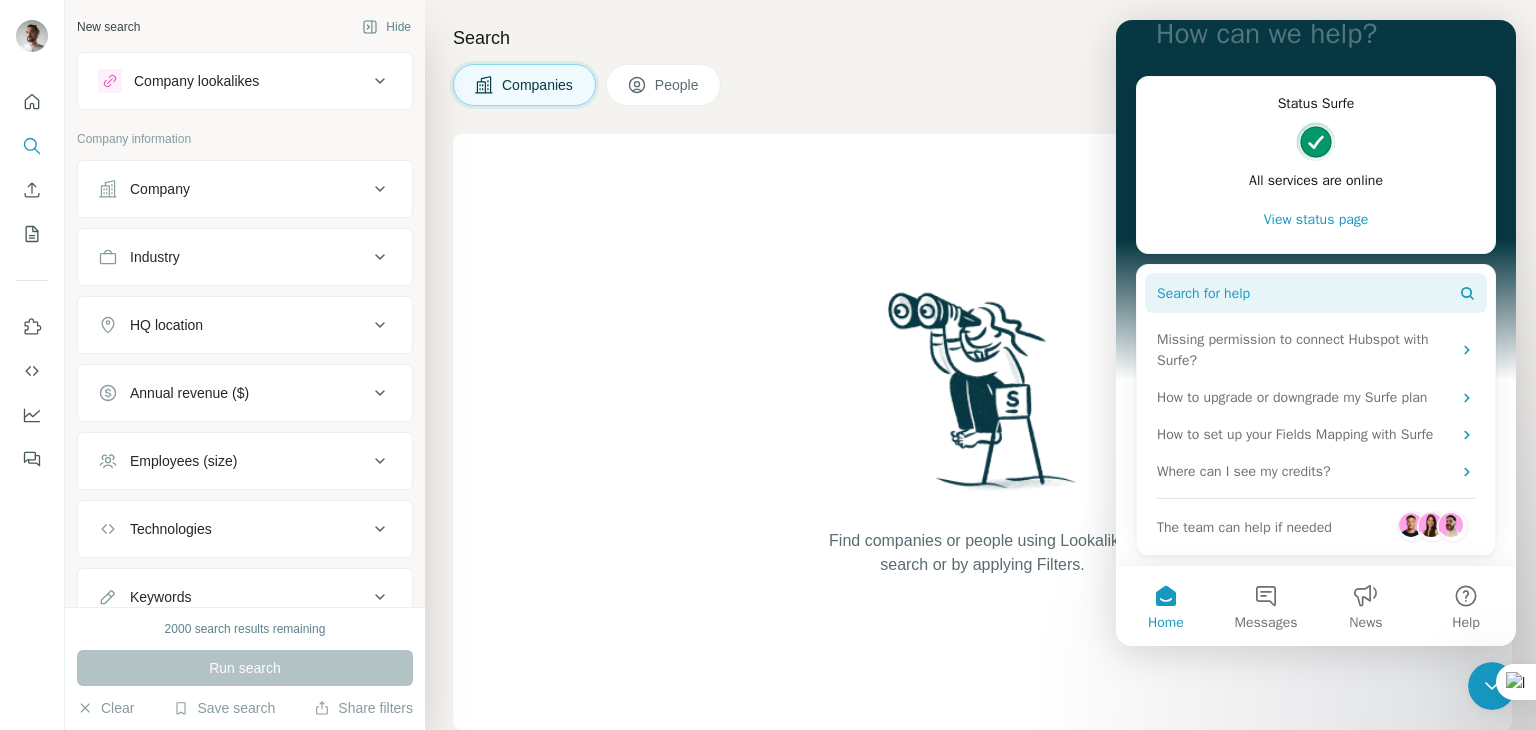 click on "Search for help" at bounding box center (1203, 293) 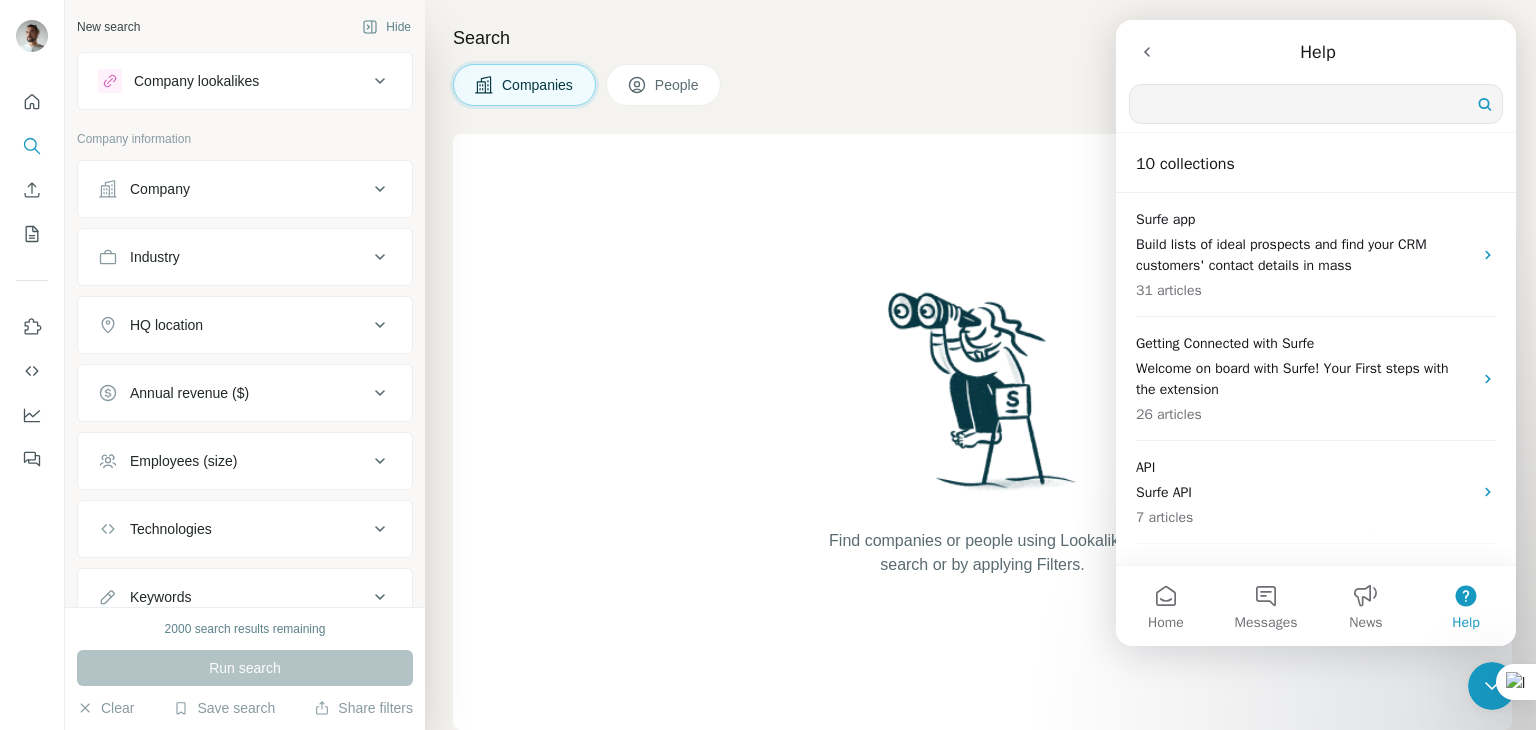 scroll, scrollTop: 0, scrollLeft: 0, axis: both 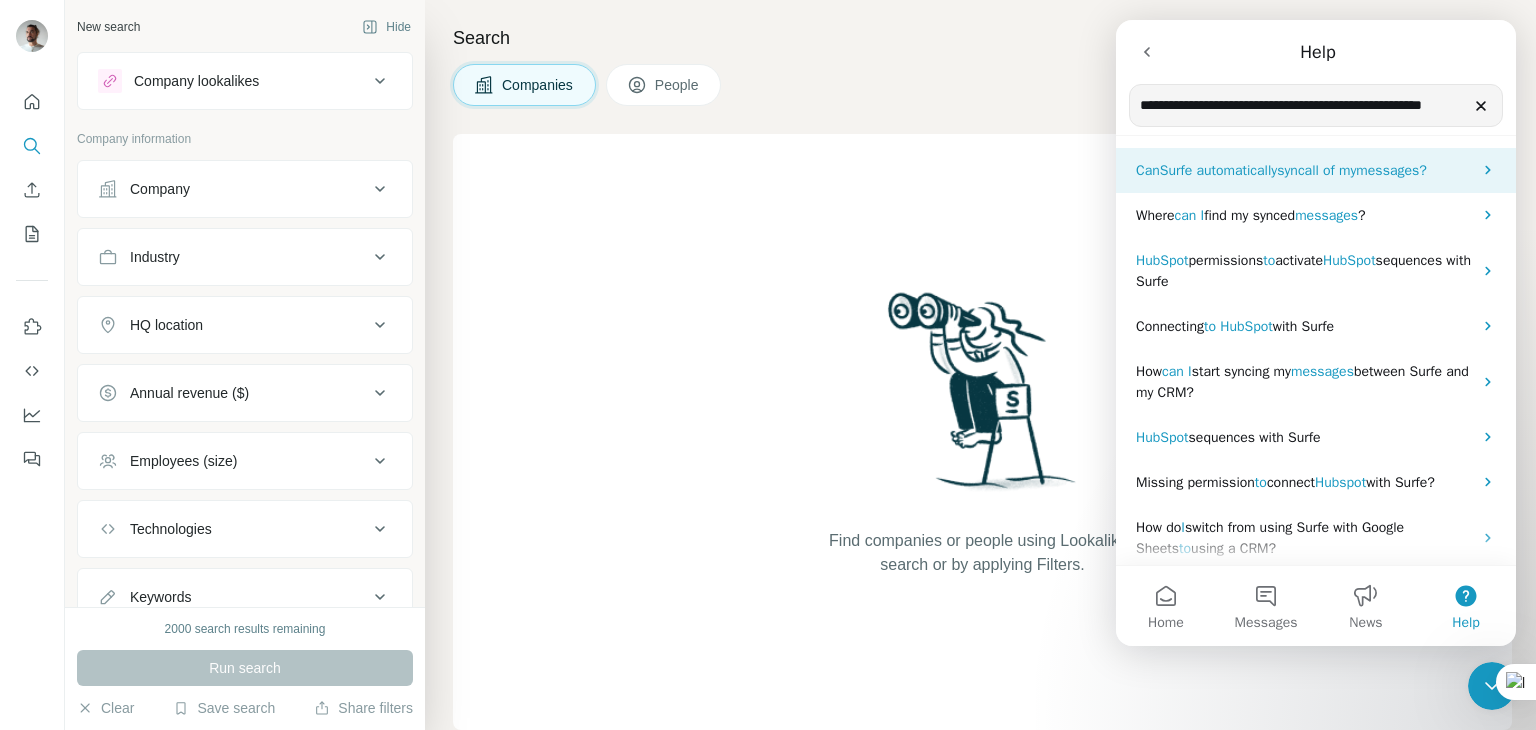 type on "**********" 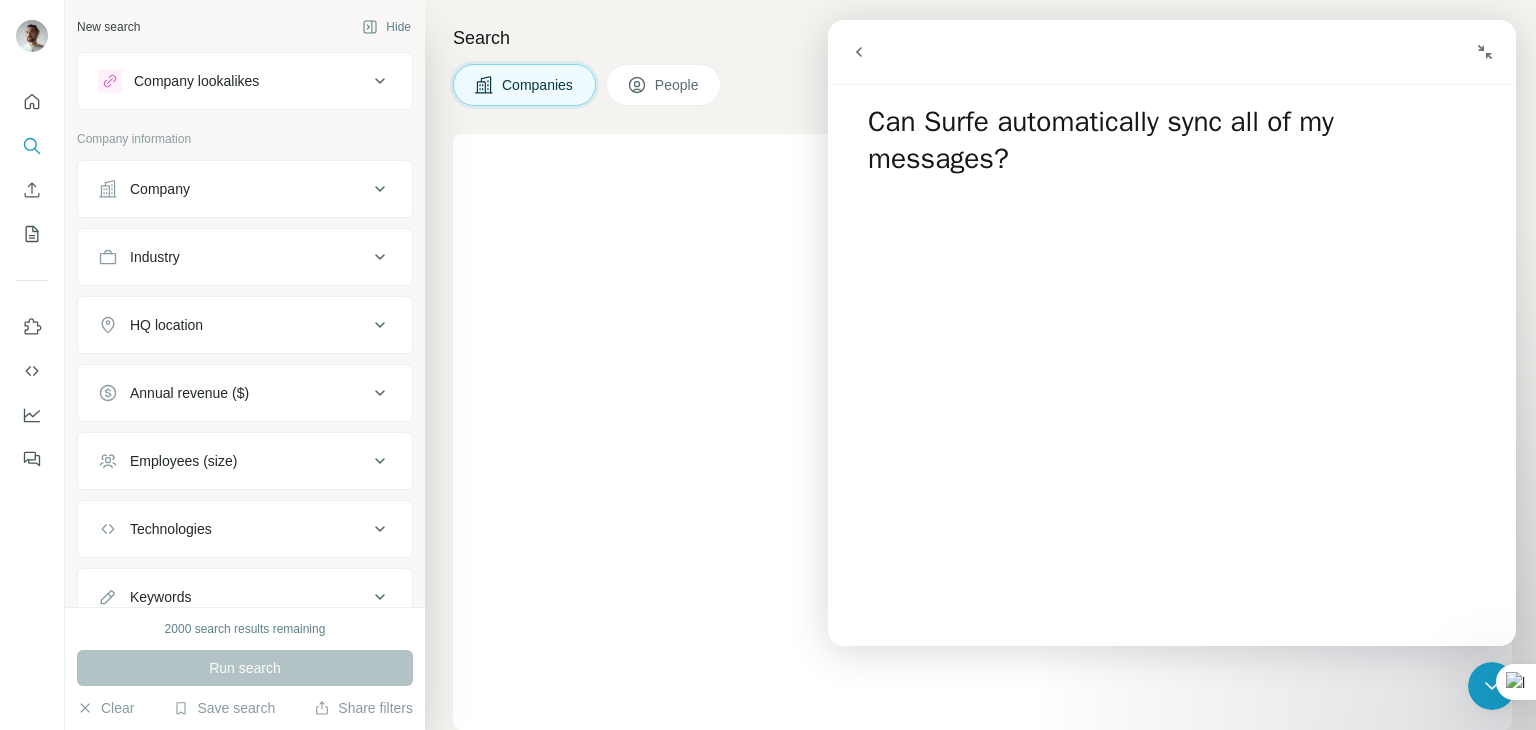 click on "Can Surfe automatically sync all of my messages?" at bounding box center [1172, 132] 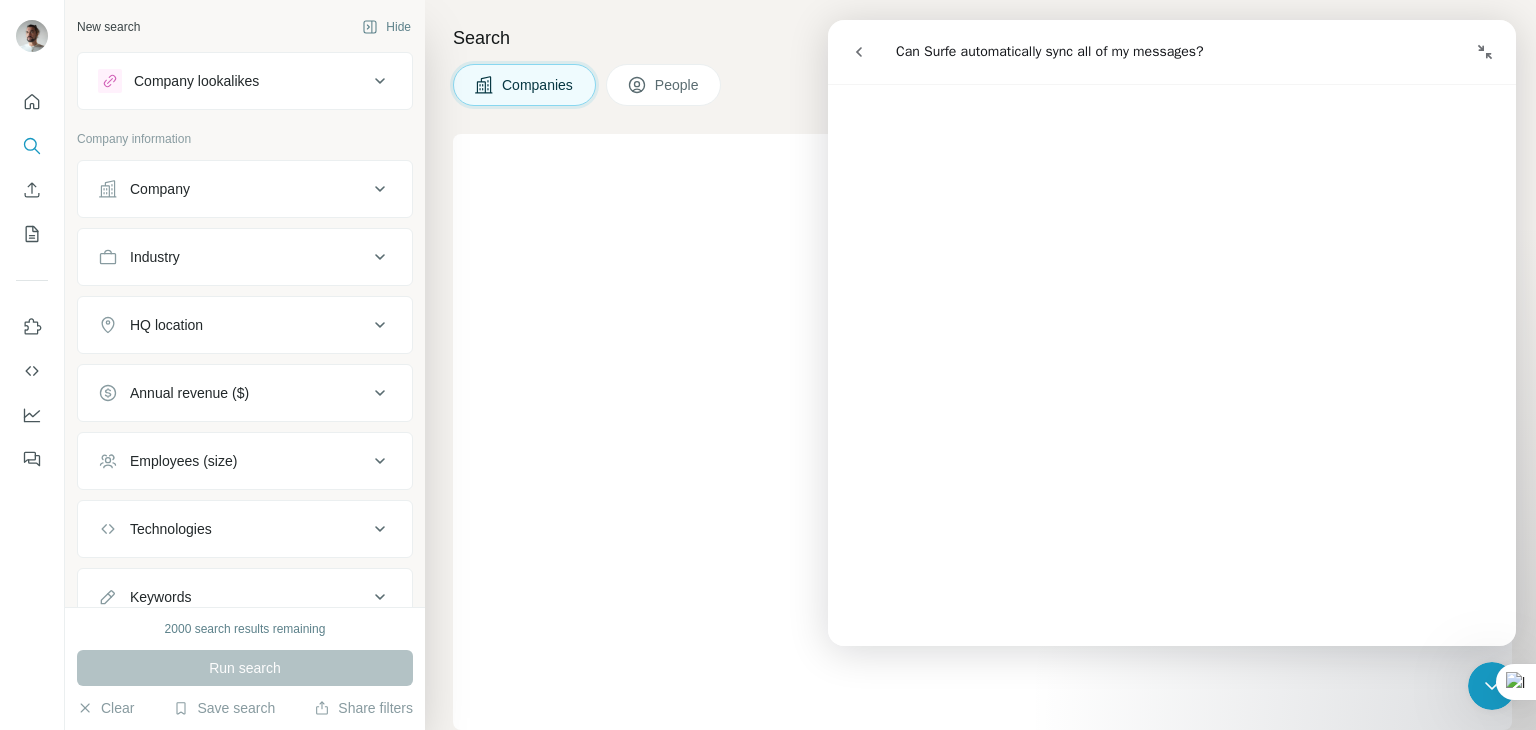 scroll, scrollTop: 428, scrollLeft: 0, axis: vertical 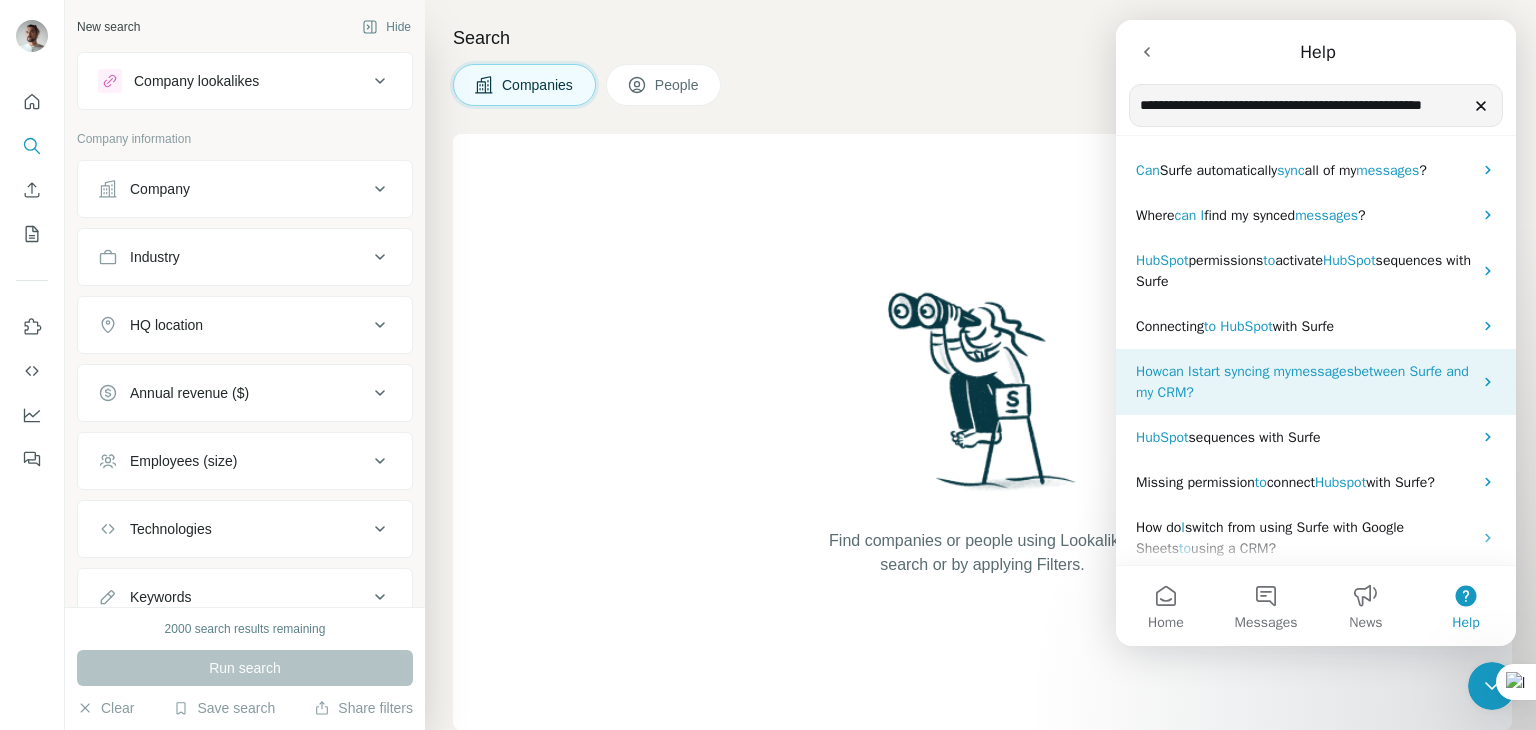 click on "How  can   I  start syncing my  messages  between Surfe and my CRM?" at bounding box center [1304, 382] 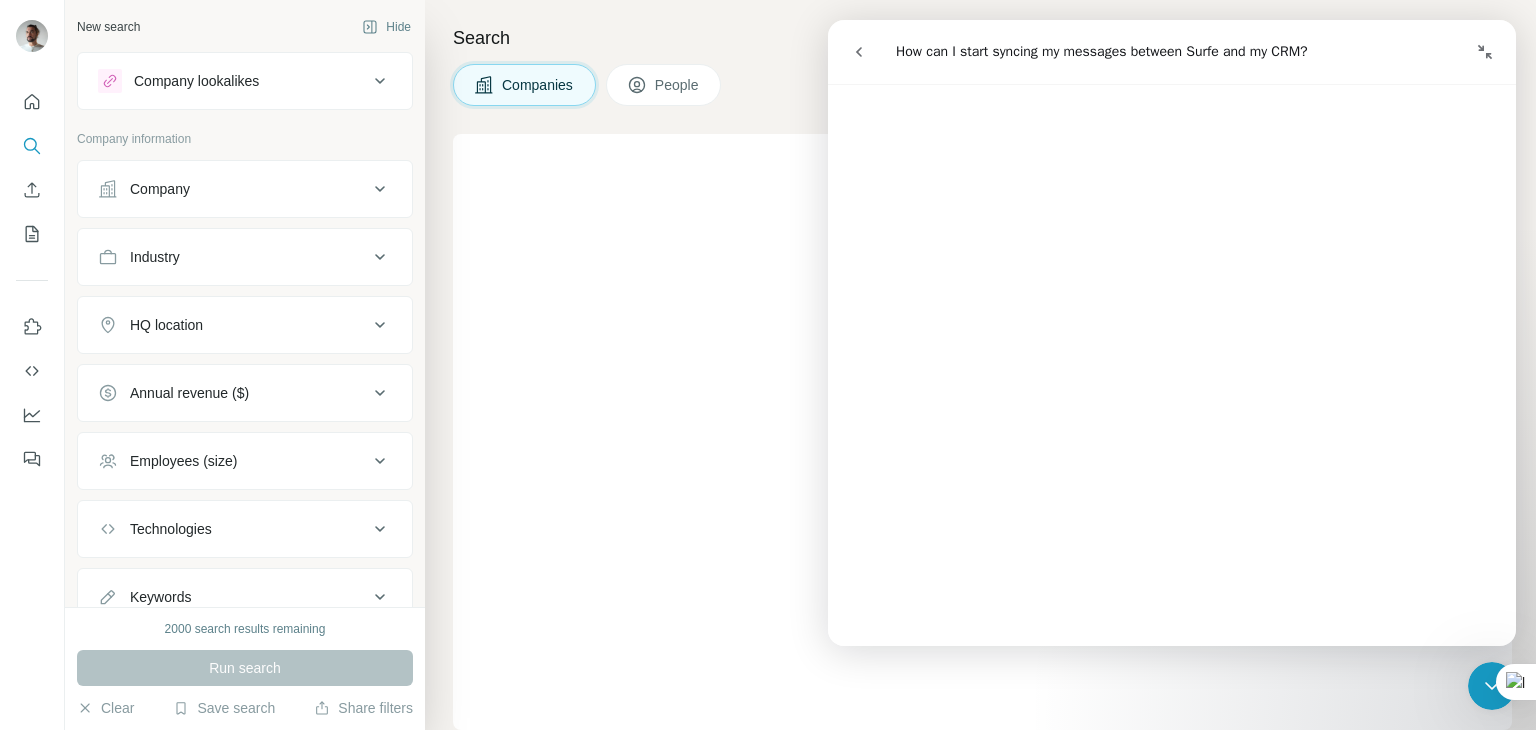 scroll, scrollTop: 1743, scrollLeft: 0, axis: vertical 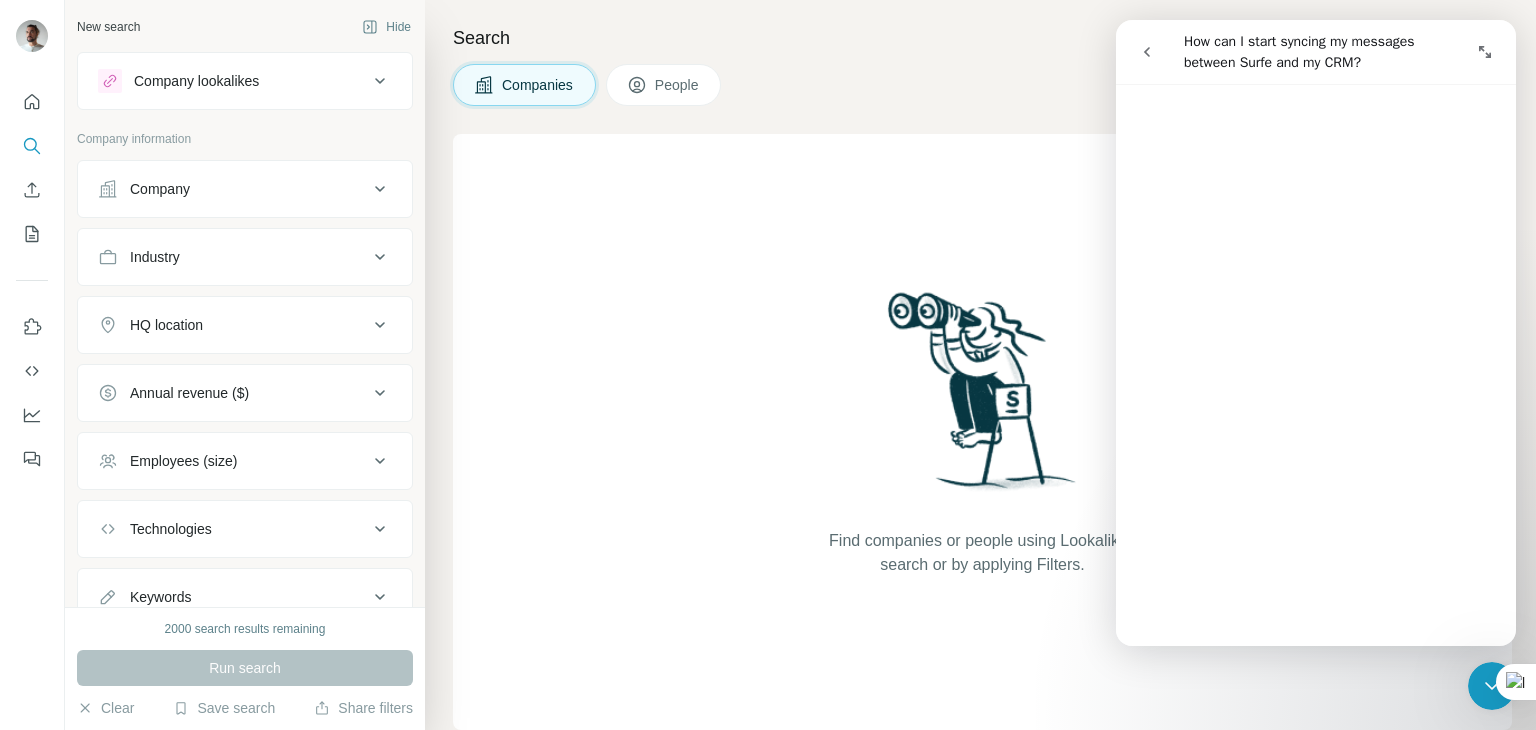 click at bounding box center [1492, 686] 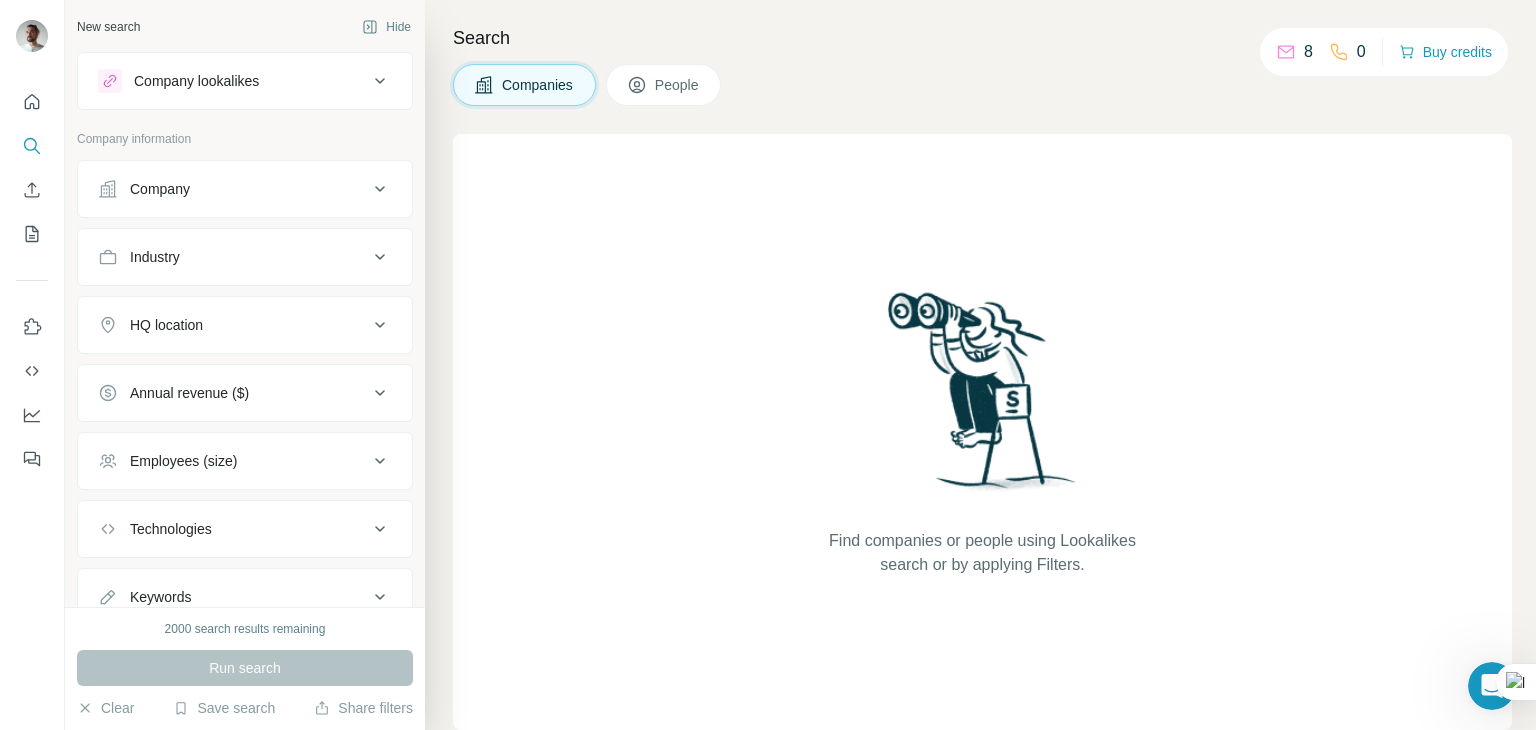 scroll, scrollTop: 0, scrollLeft: 0, axis: both 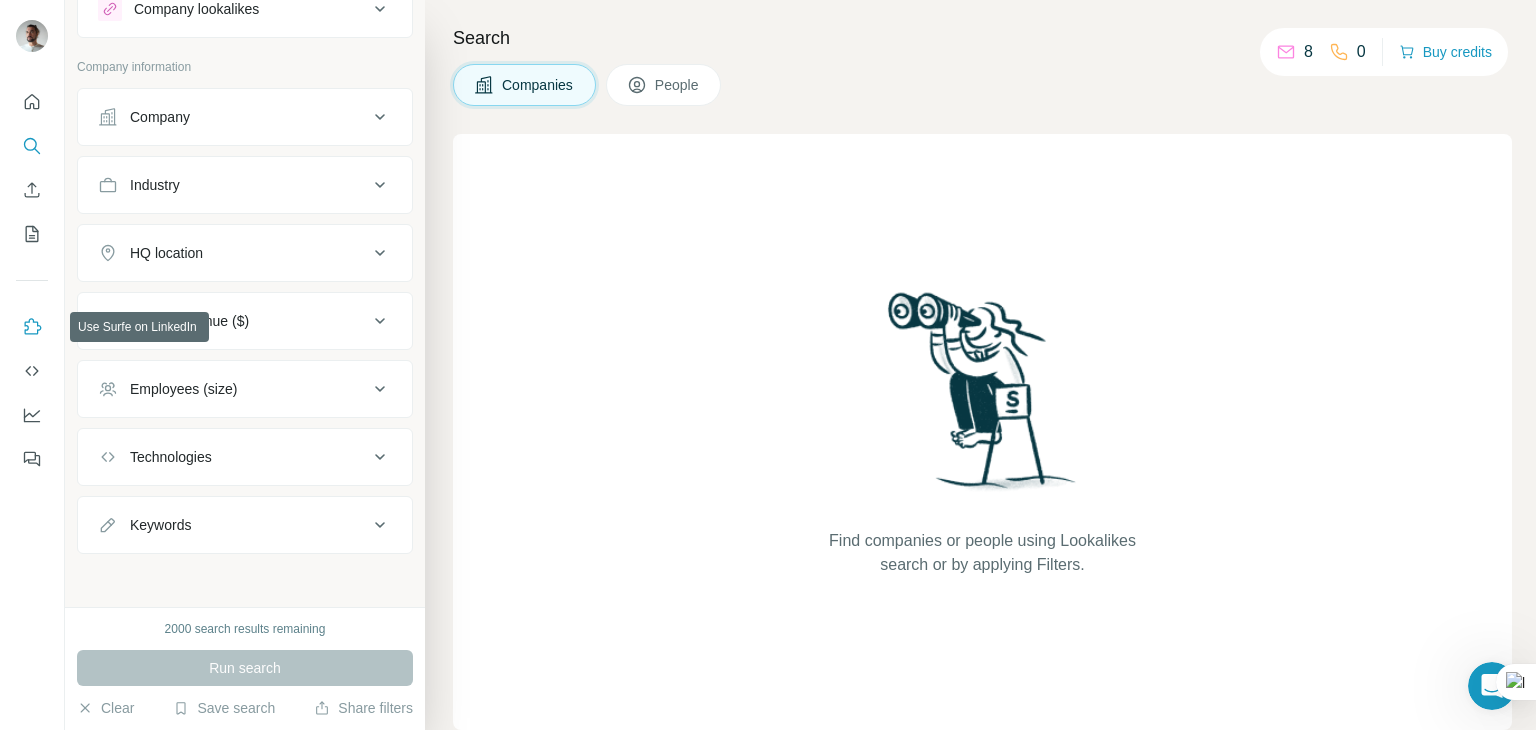 click 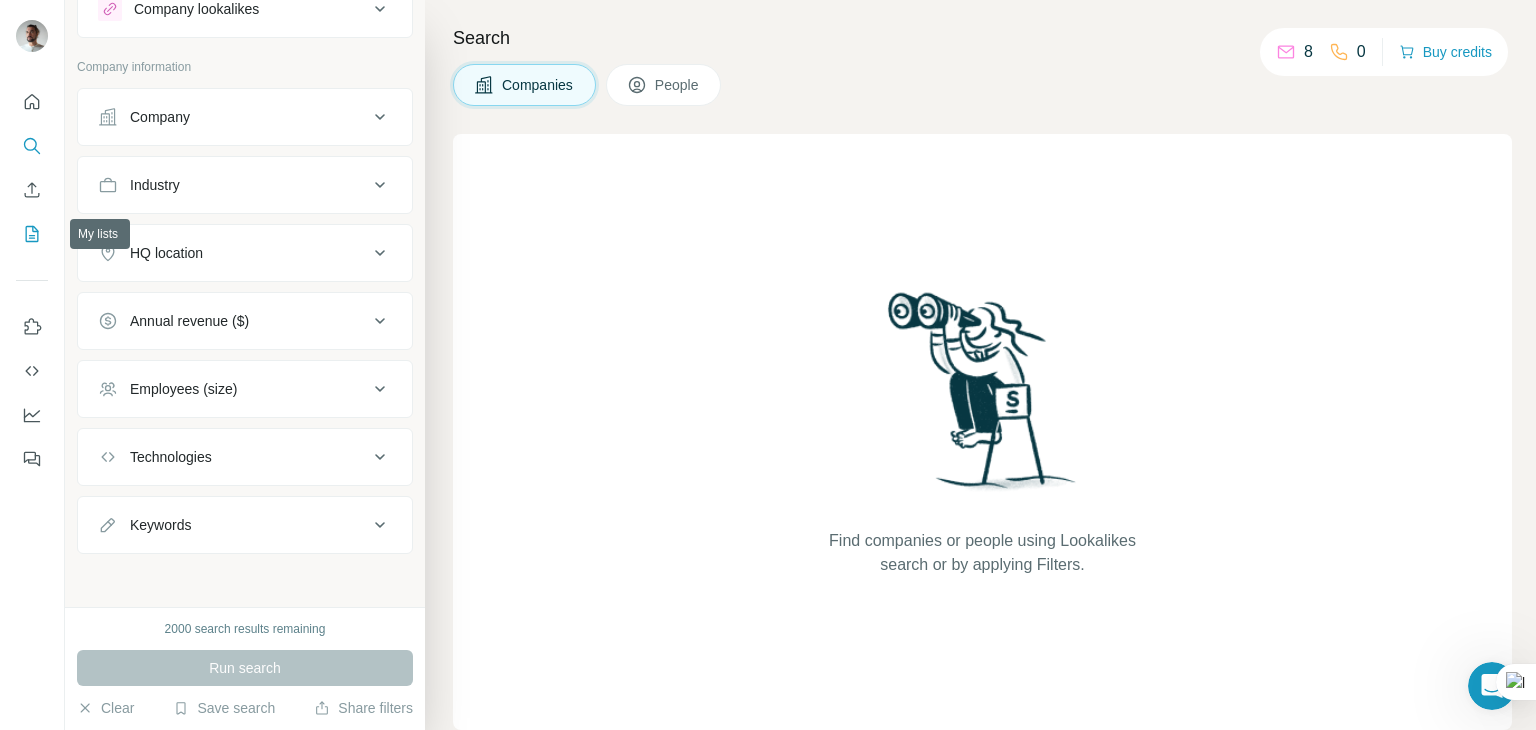 click 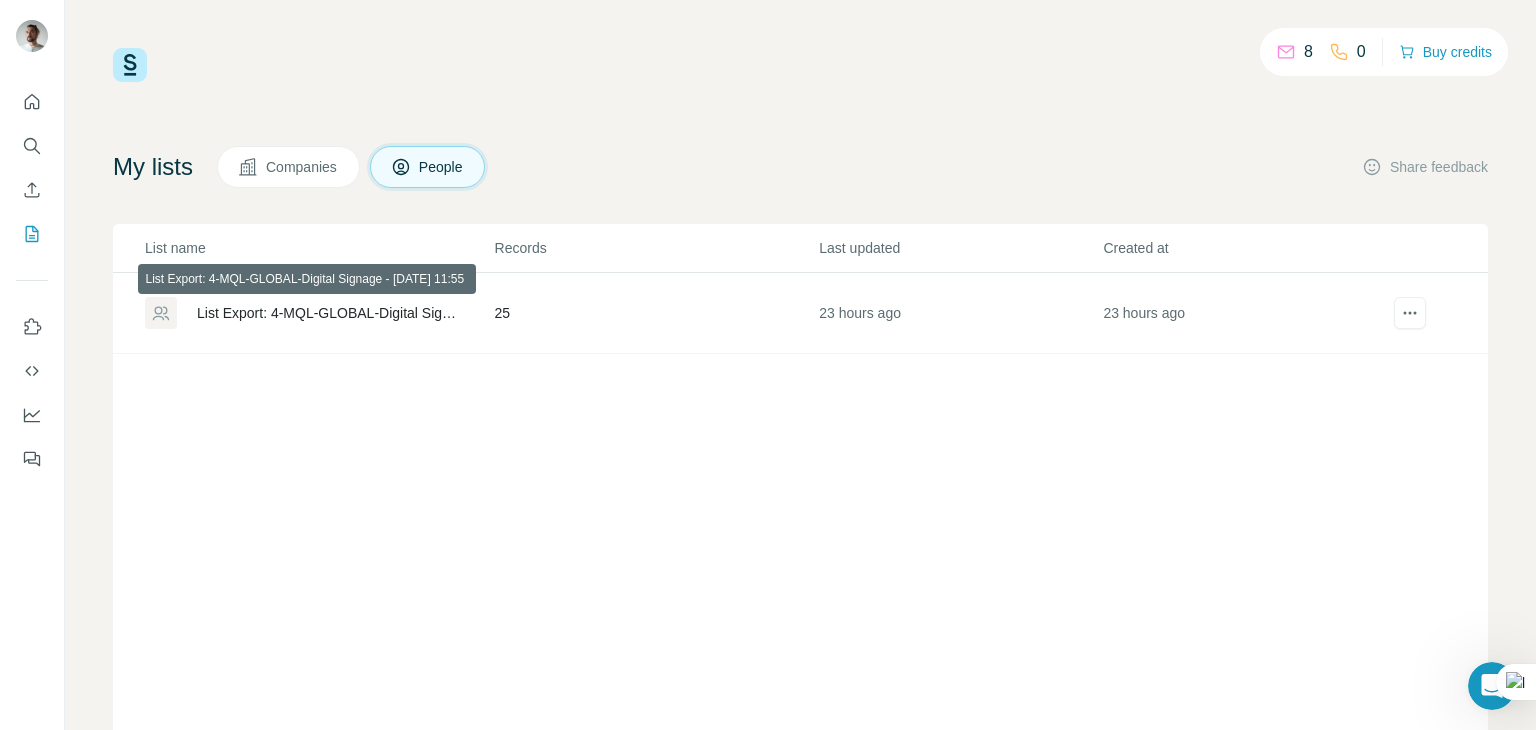 click on "List Export: 4-MQL-GLOBAL-Digital Signage - [DATE] 11:55" at bounding box center (329, 313) 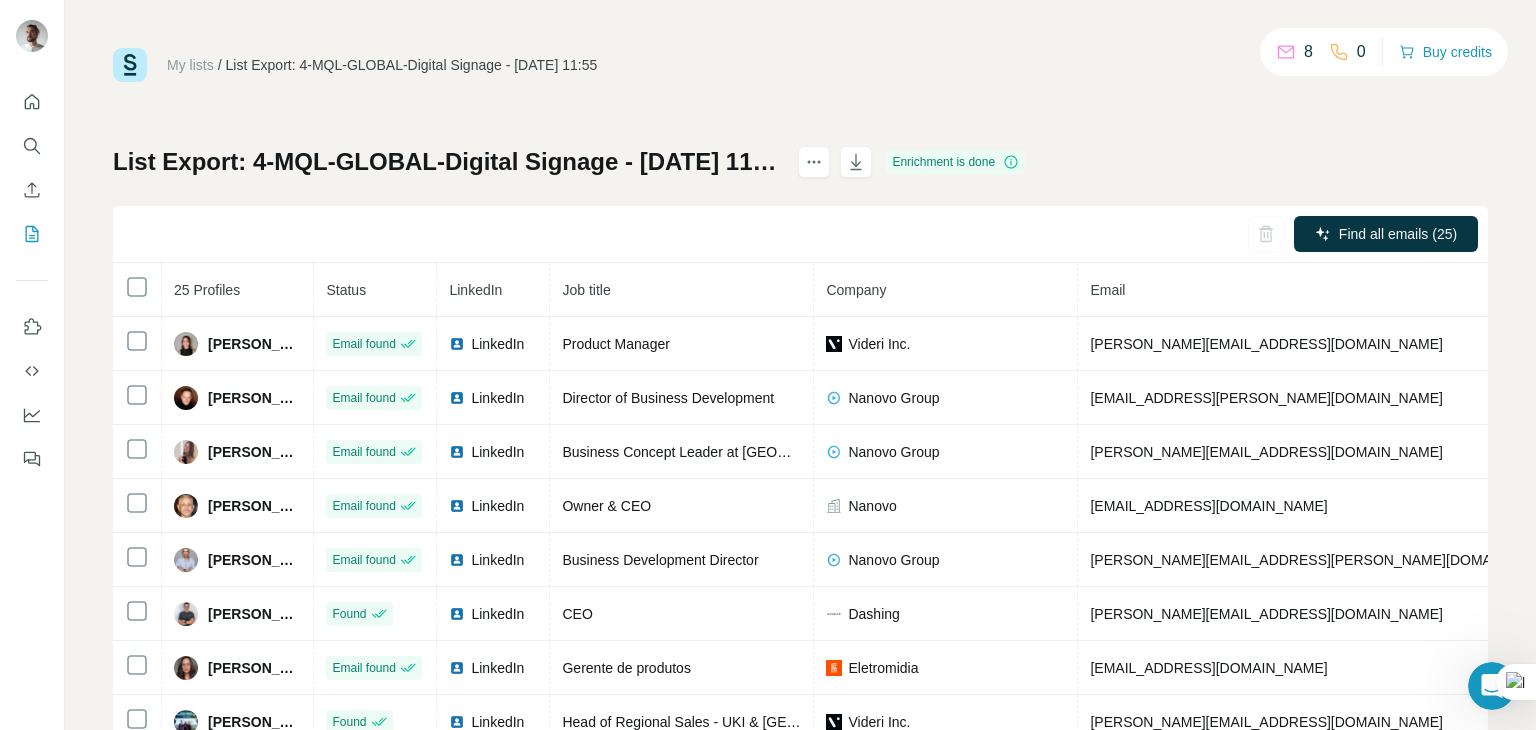 click 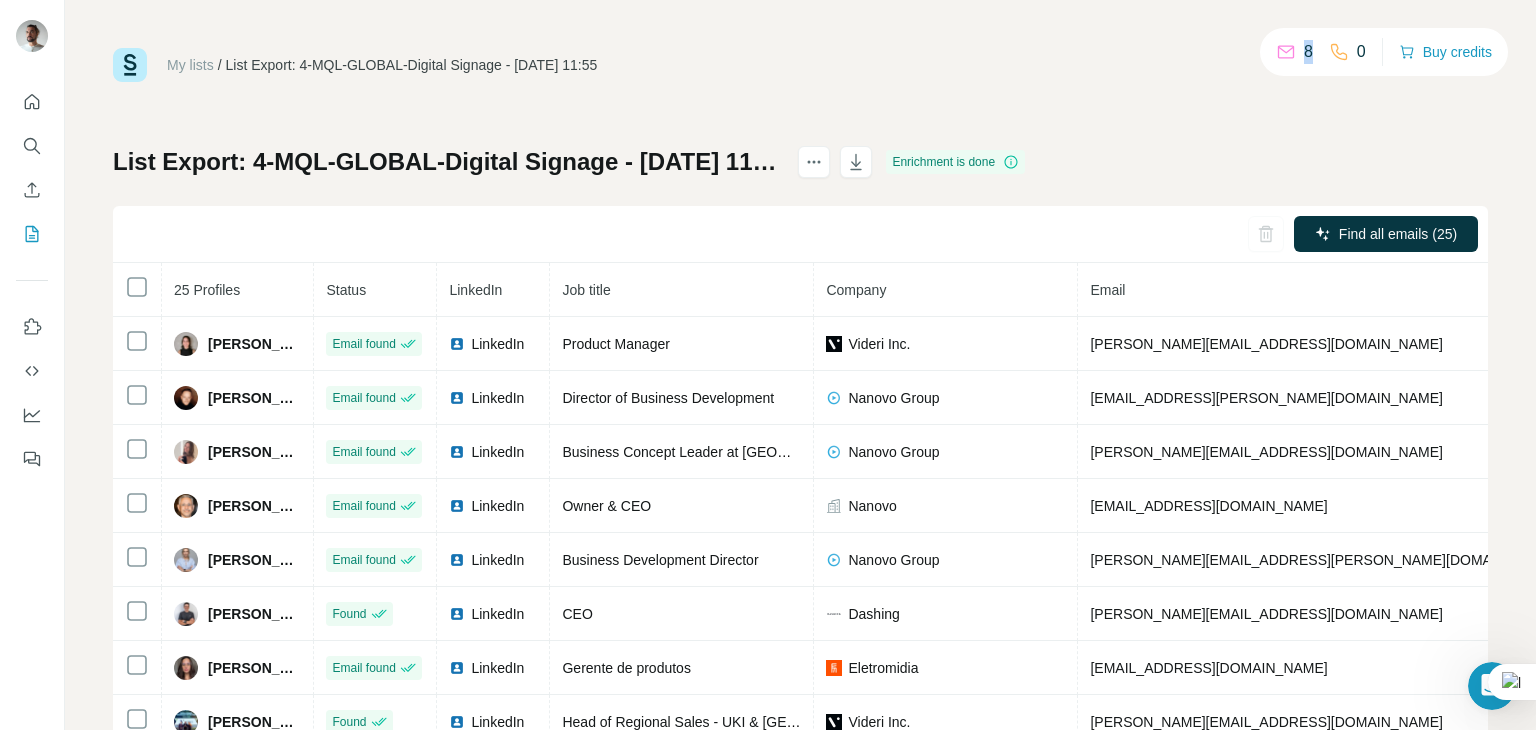 click 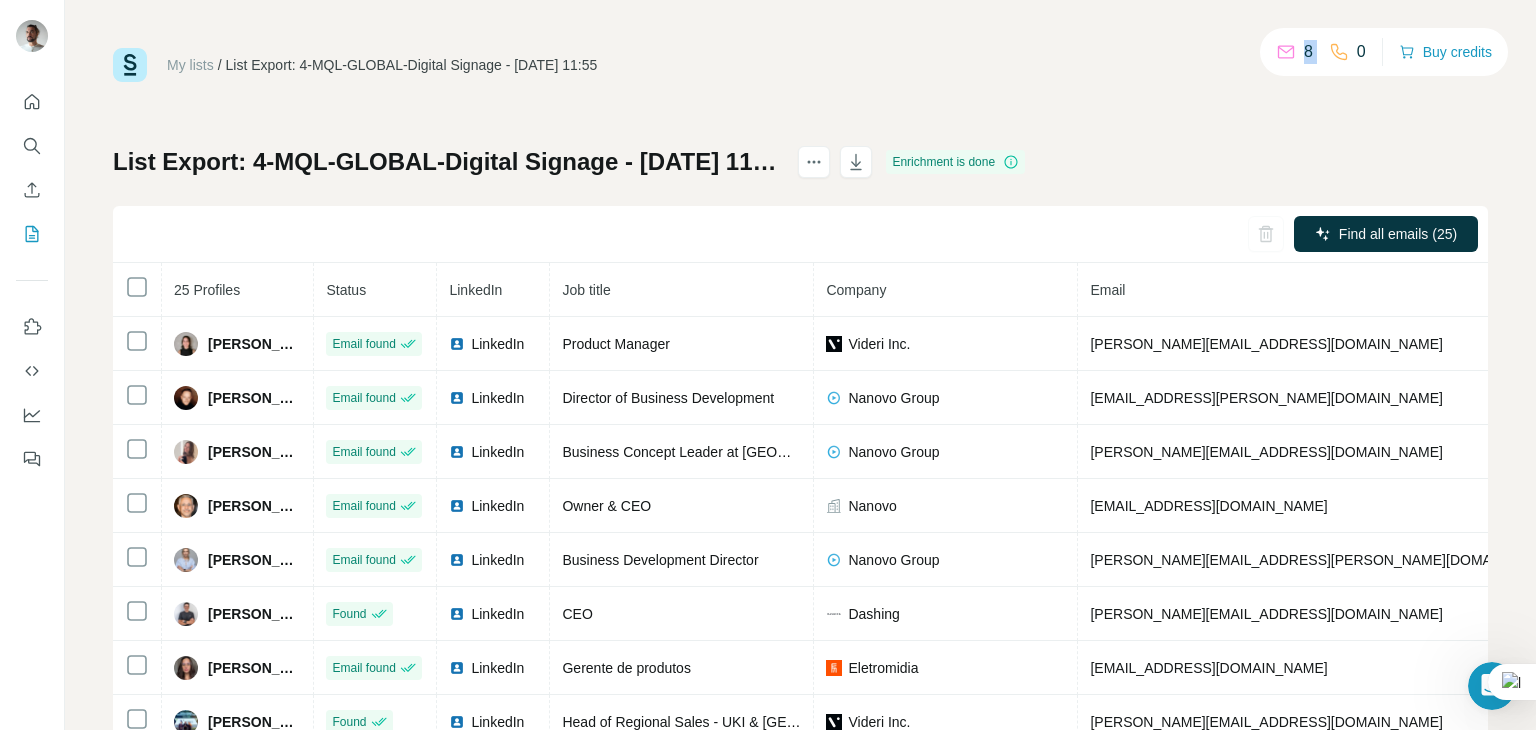 click 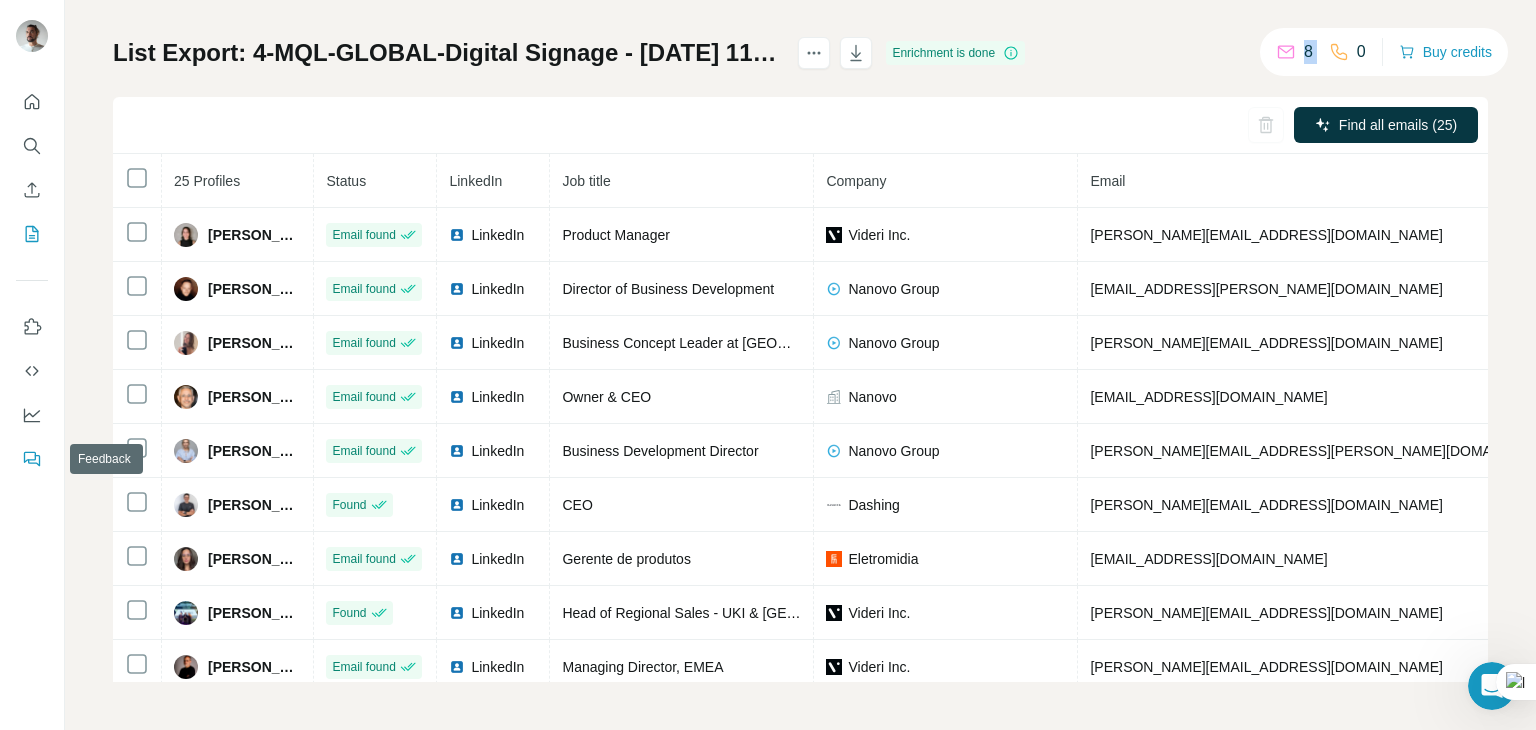 click 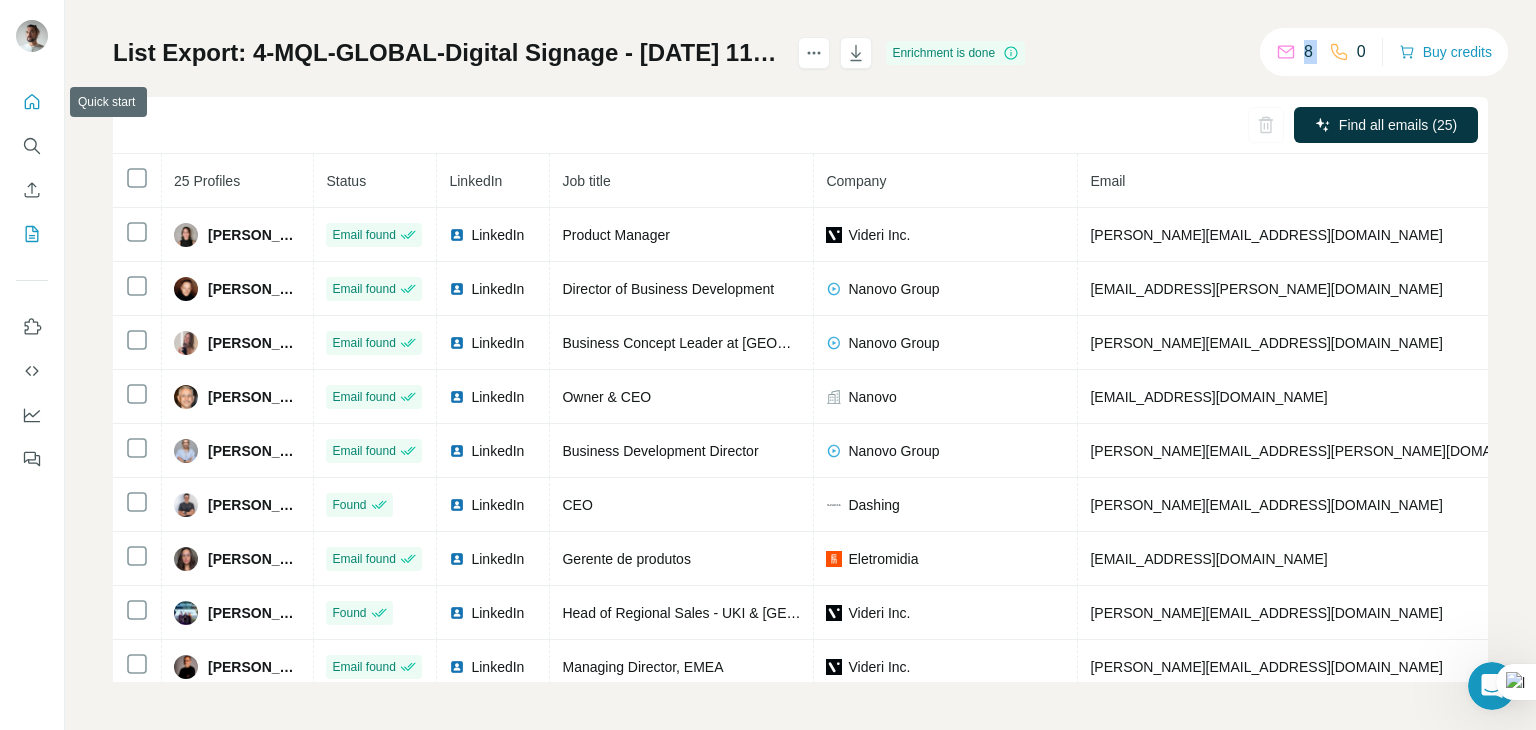 click 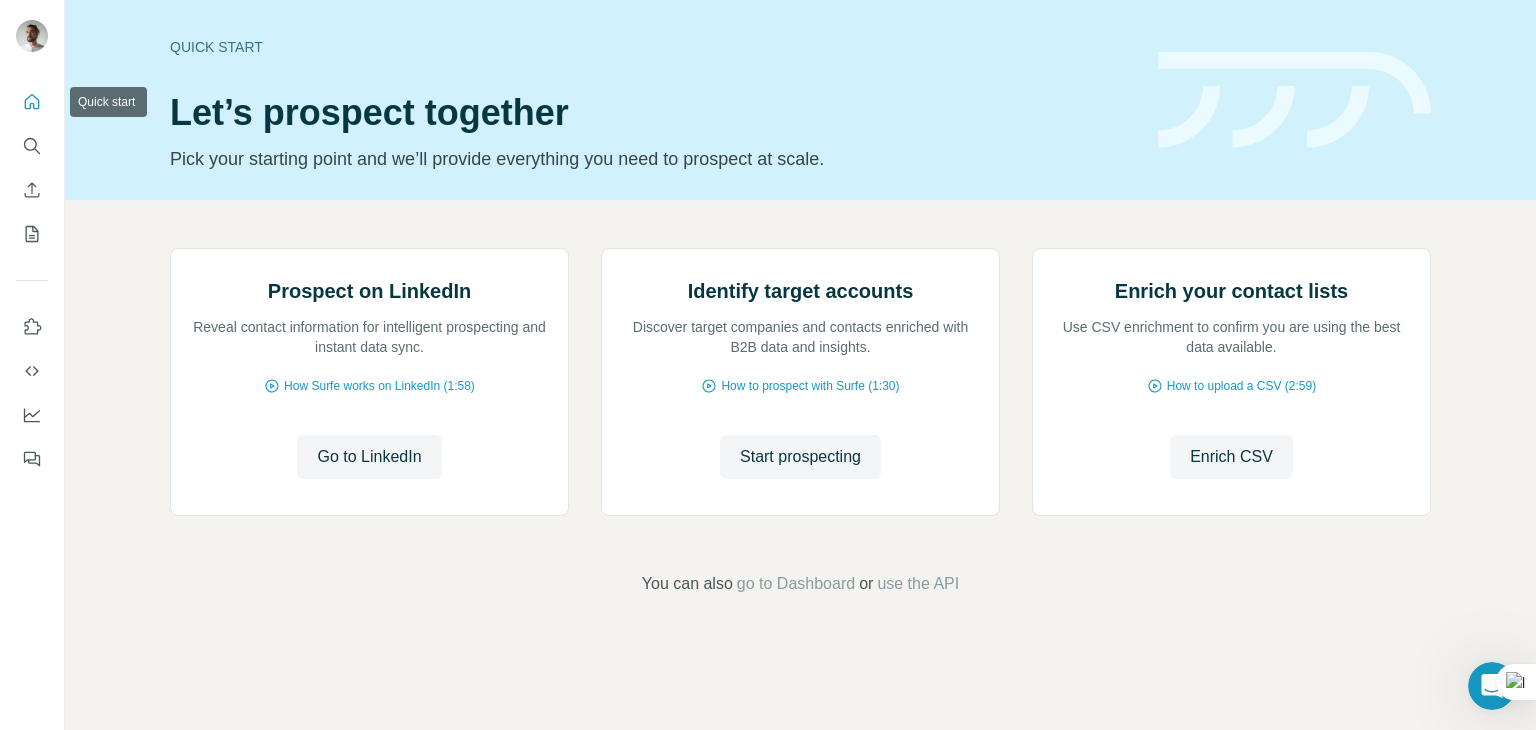 drag, startPoint x: 29, startPoint y: 103, endPoint x: 686, endPoint y: 187, distance: 662.3481 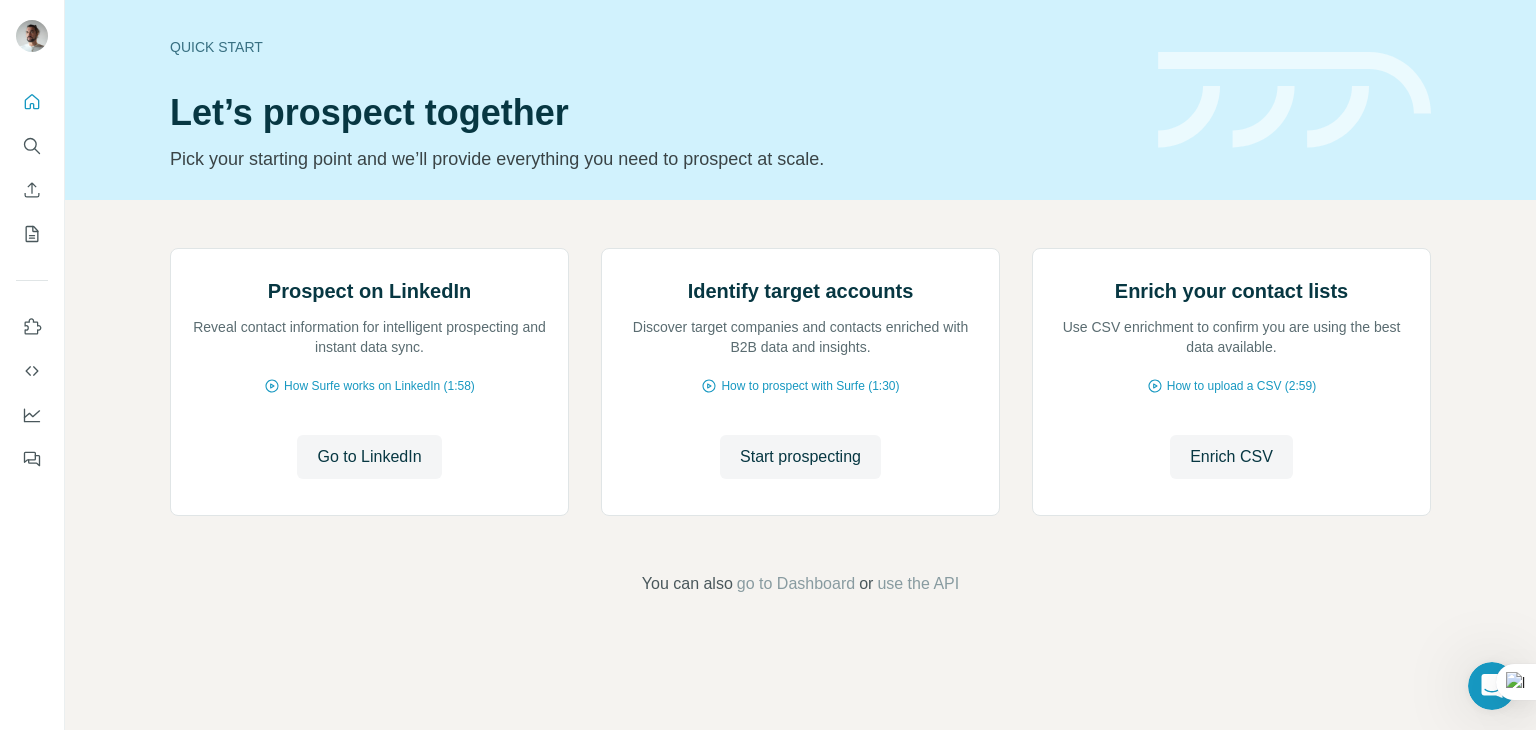 scroll, scrollTop: 134, scrollLeft: 0, axis: vertical 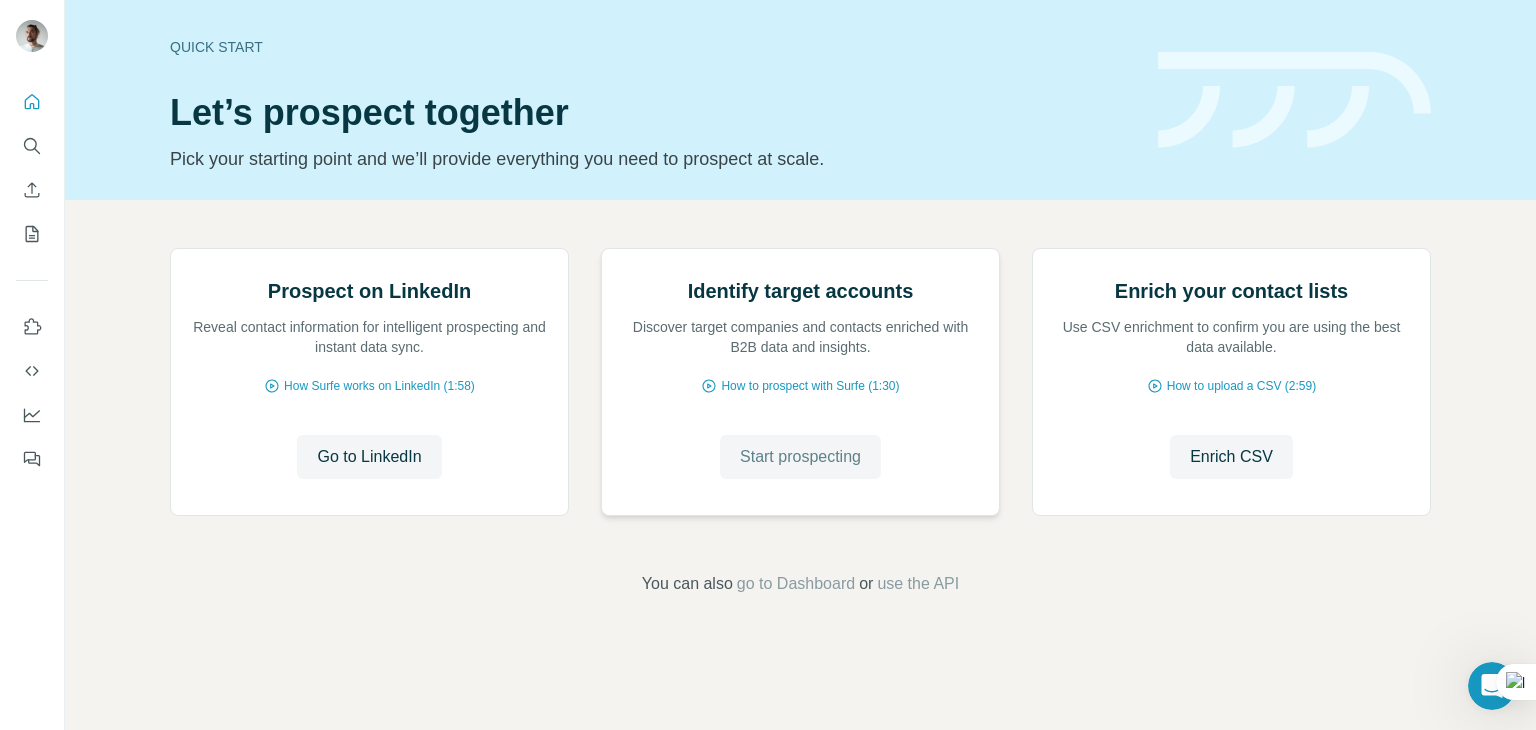 click on "Start prospecting" at bounding box center (800, 457) 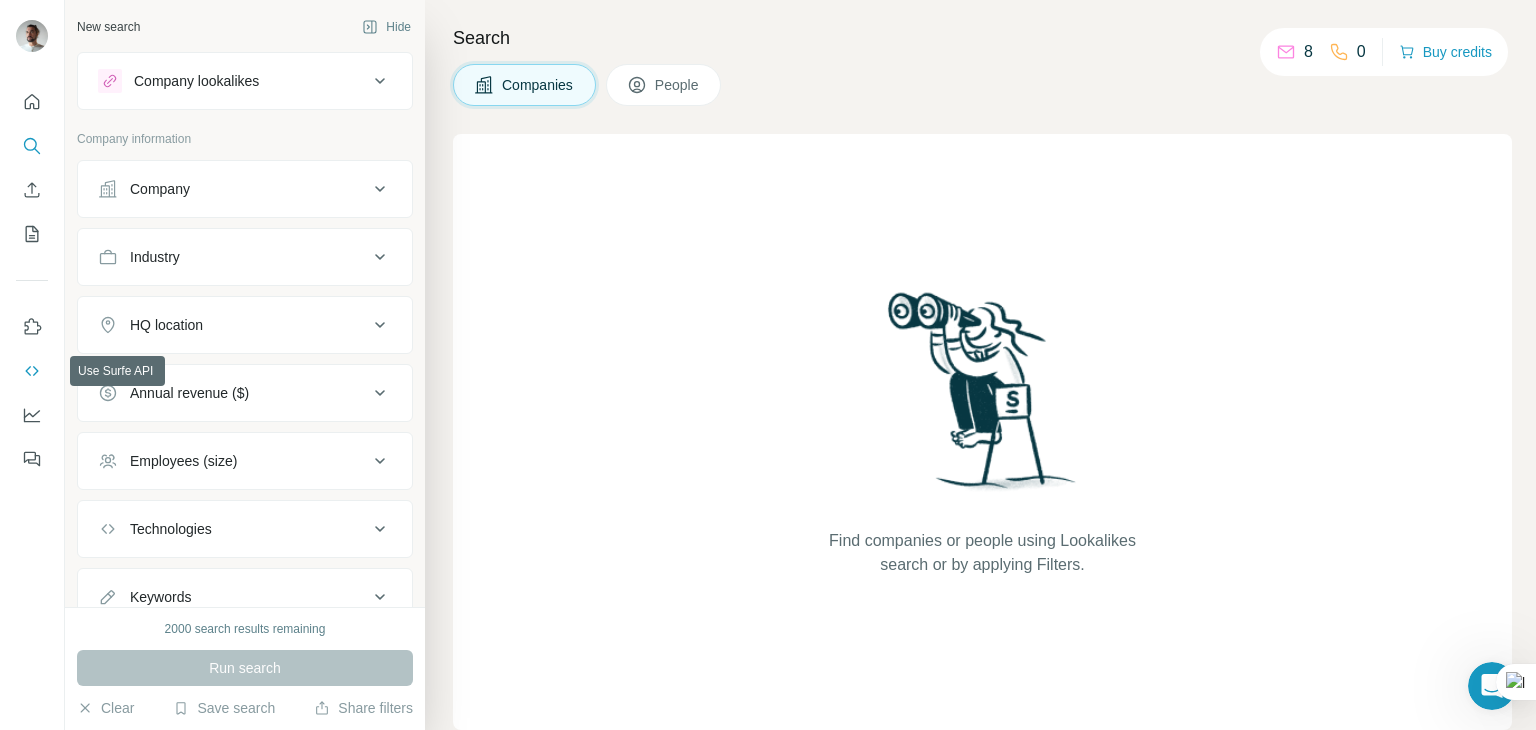 click 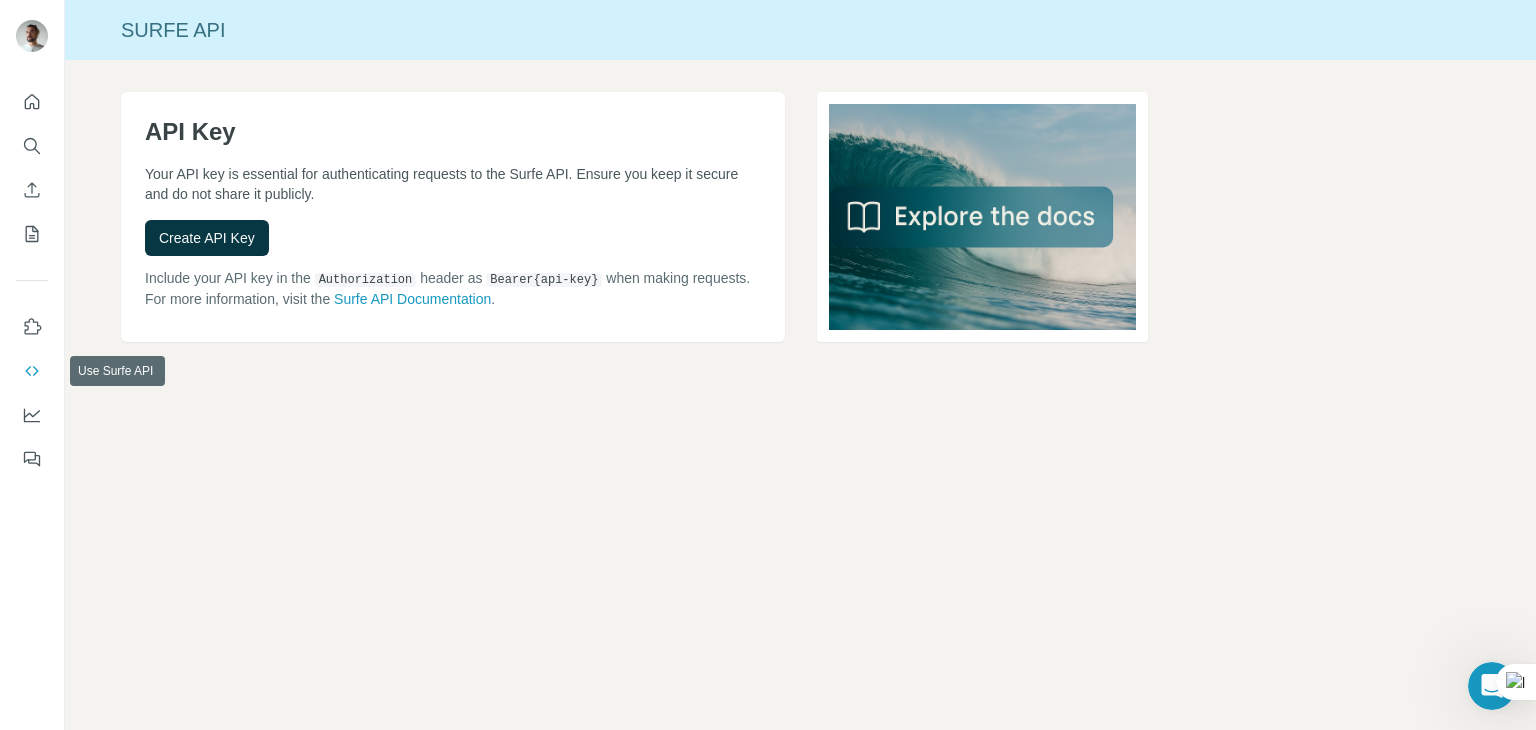 click 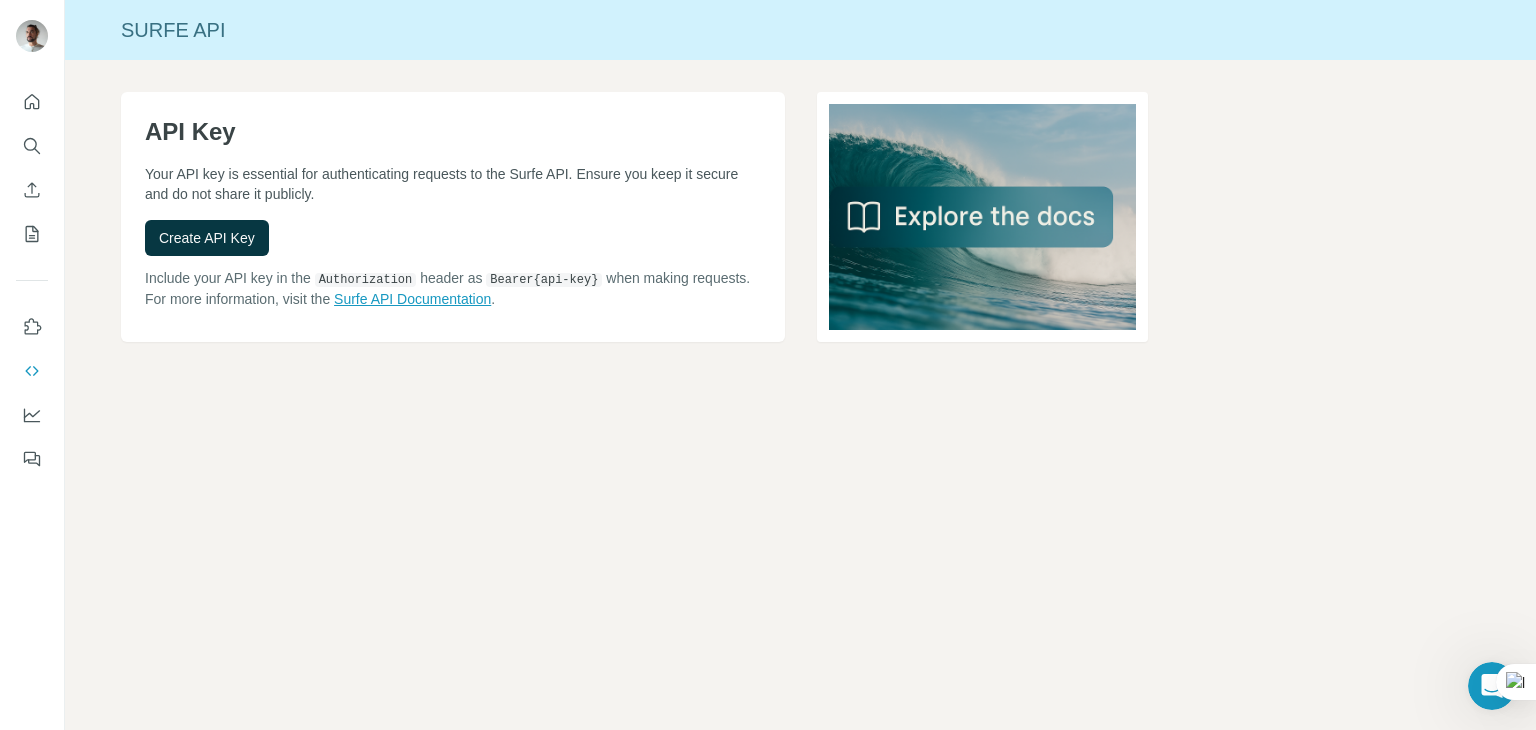 click on "Surfe API Documentation" at bounding box center [412, 299] 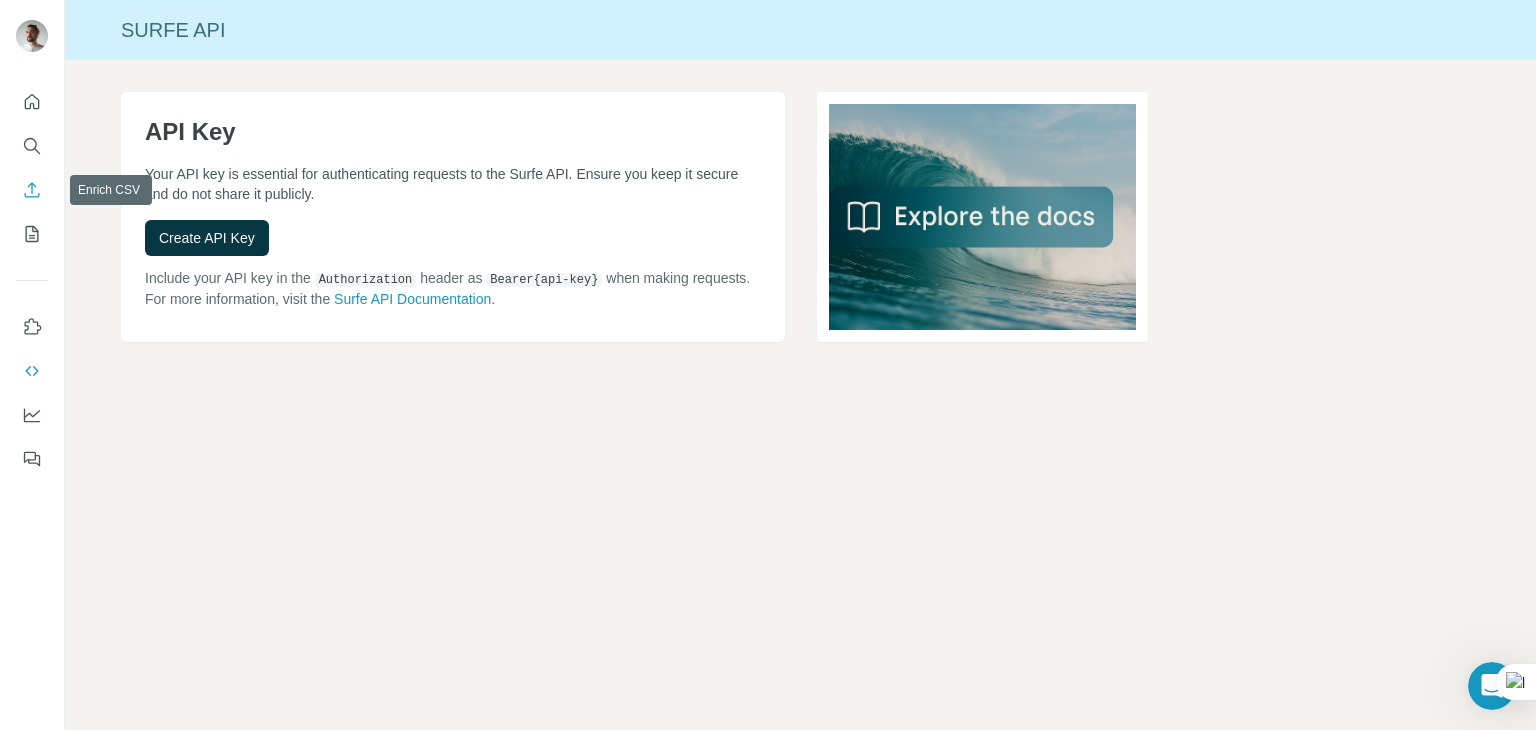 click 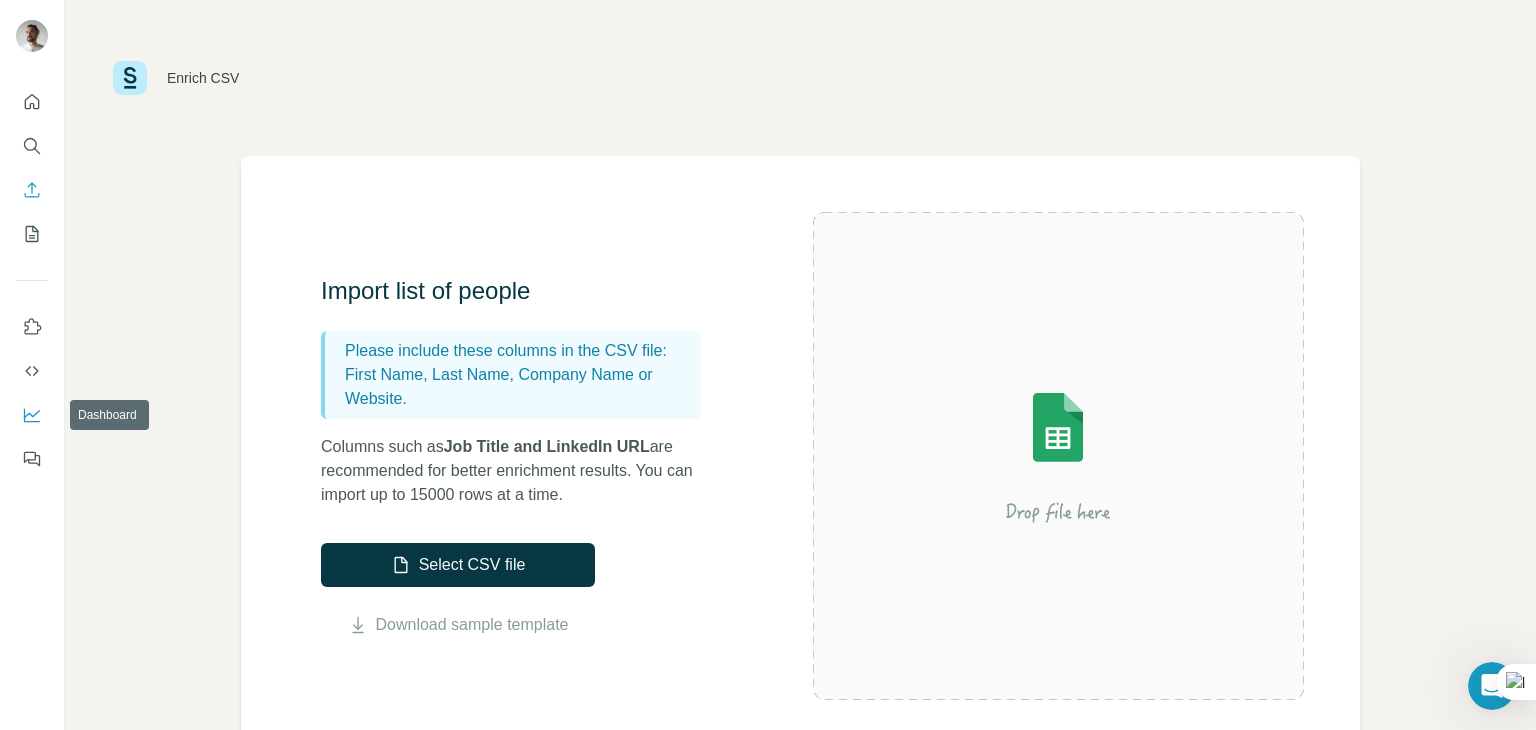 click at bounding box center [32, 415] 